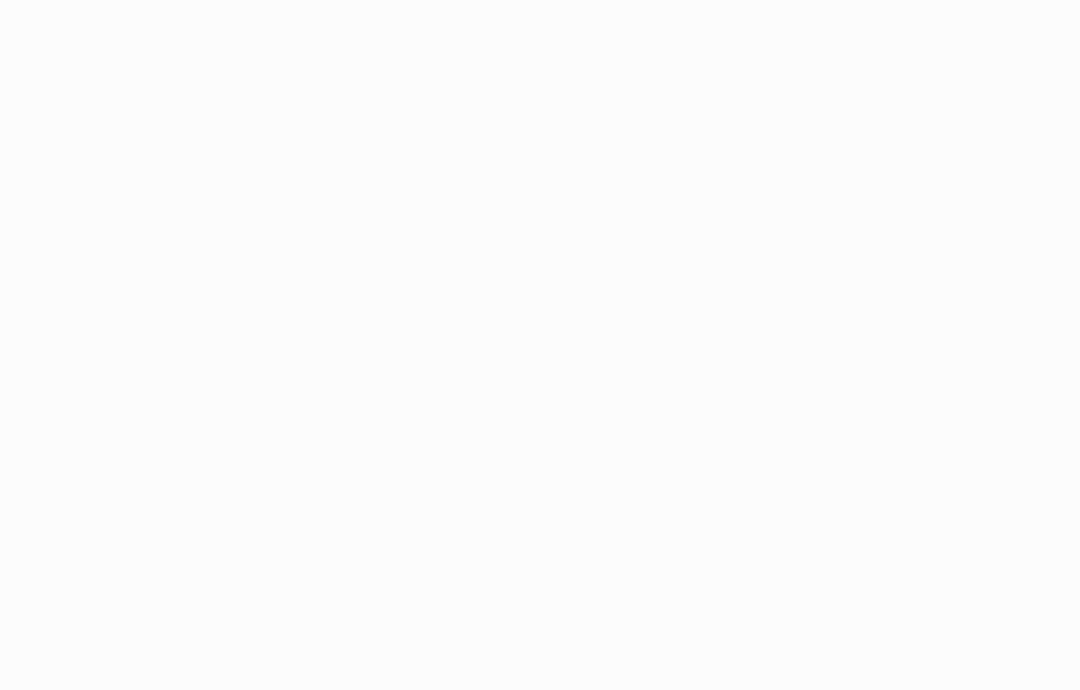 scroll, scrollTop: 0, scrollLeft: 0, axis: both 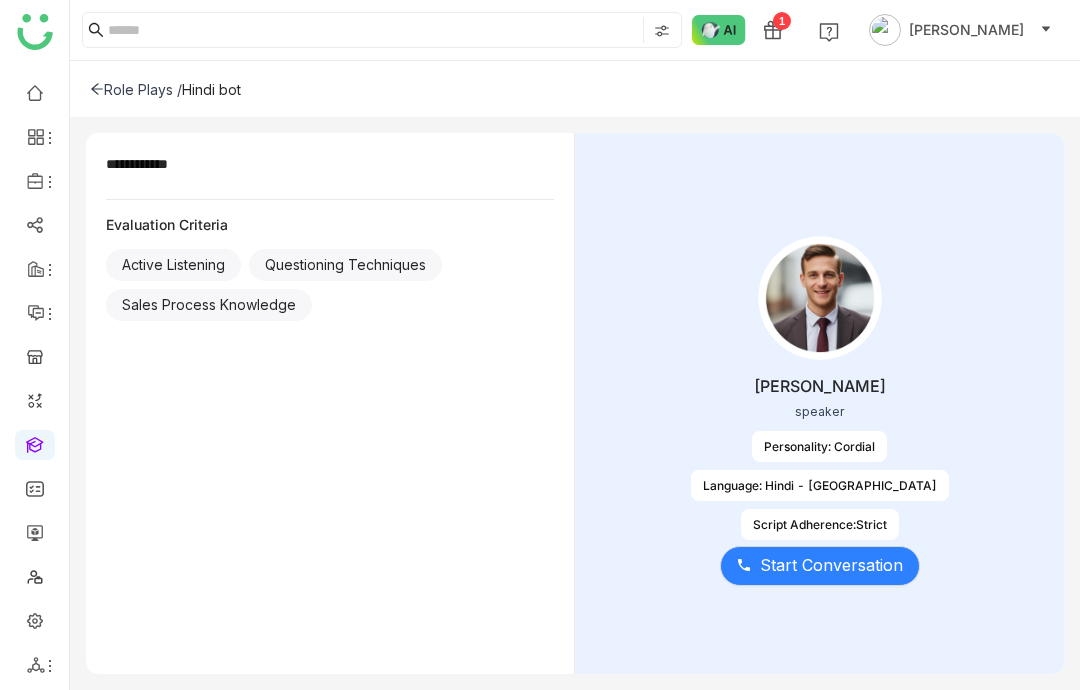 click on "Role Plays /" 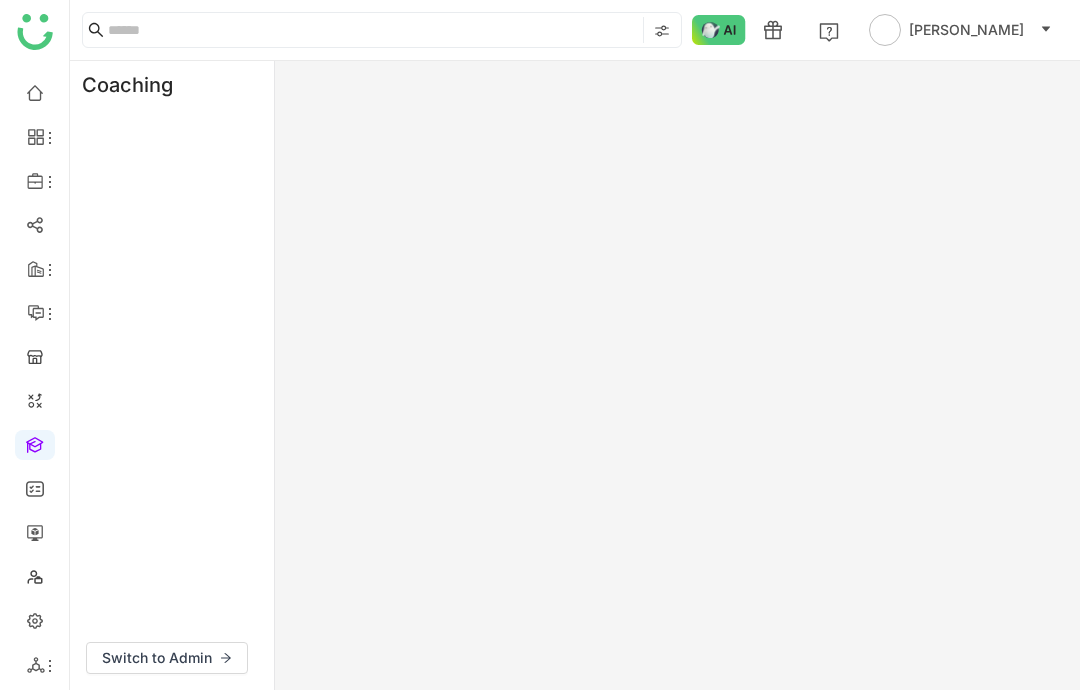 scroll, scrollTop: 0, scrollLeft: 0, axis: both 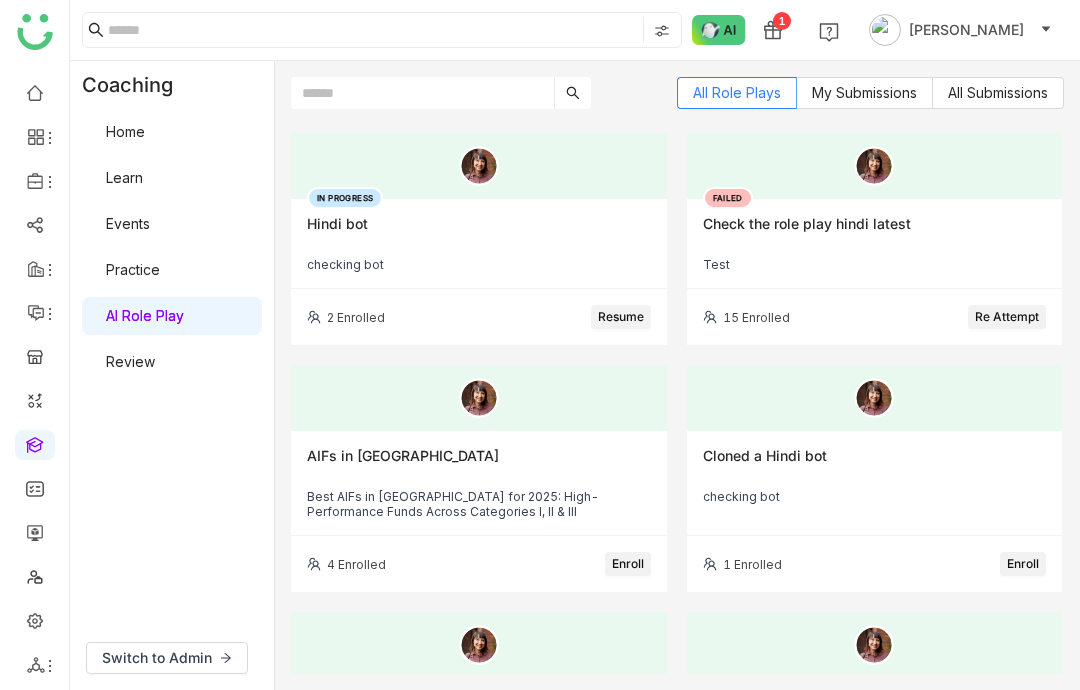 click on "Resume" 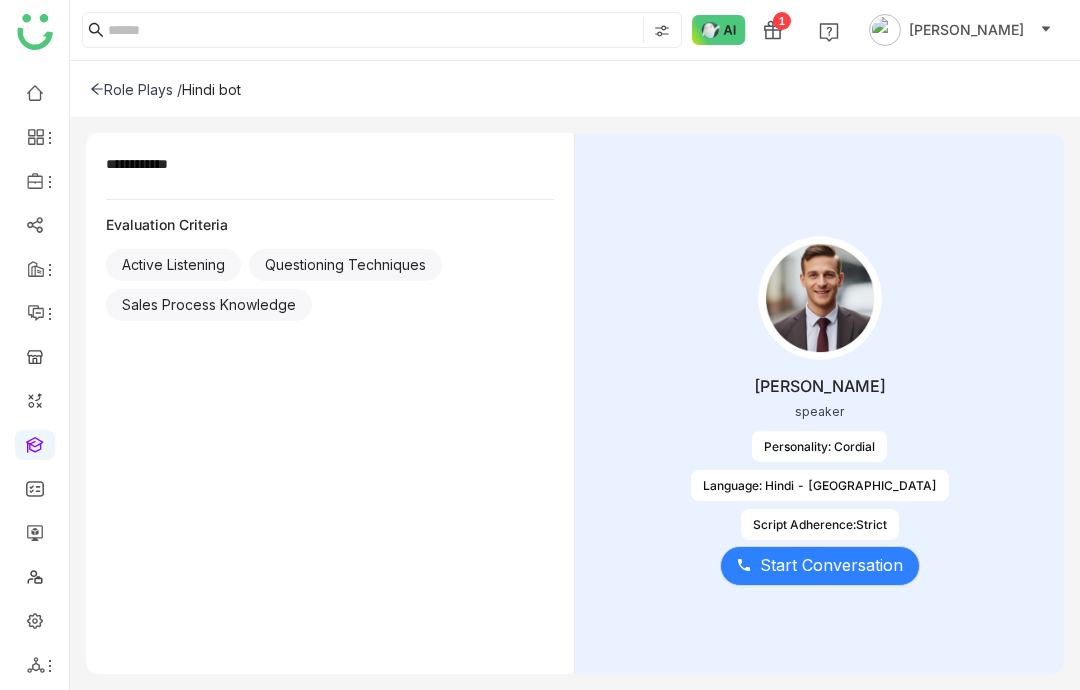 click on "Start Conversation" 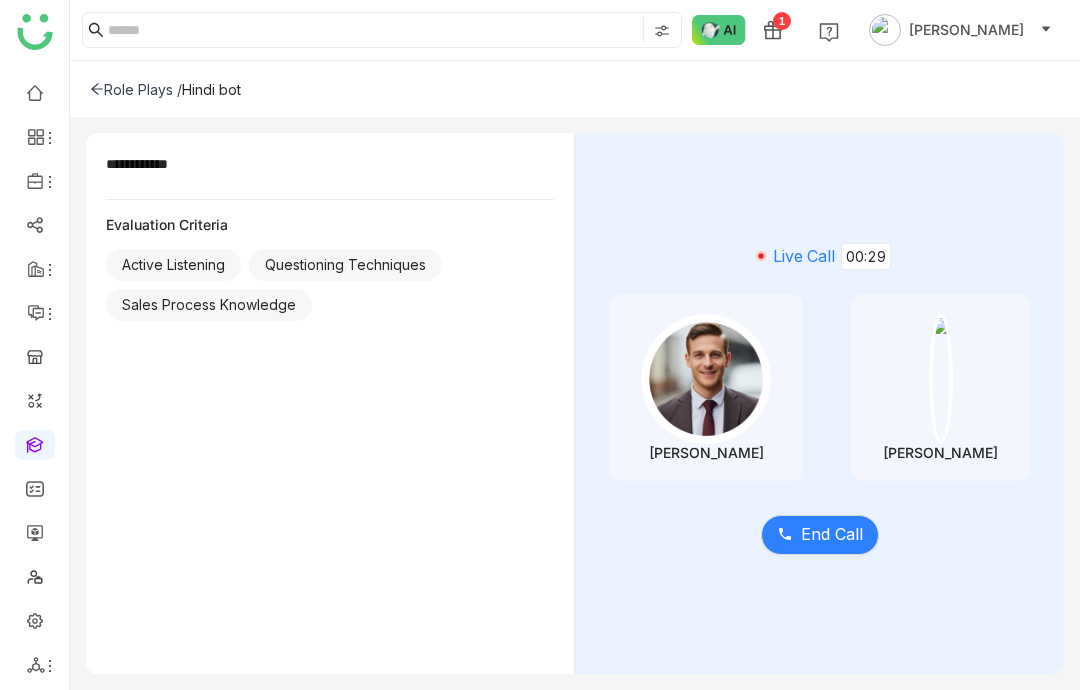 click on "Role Plays /" 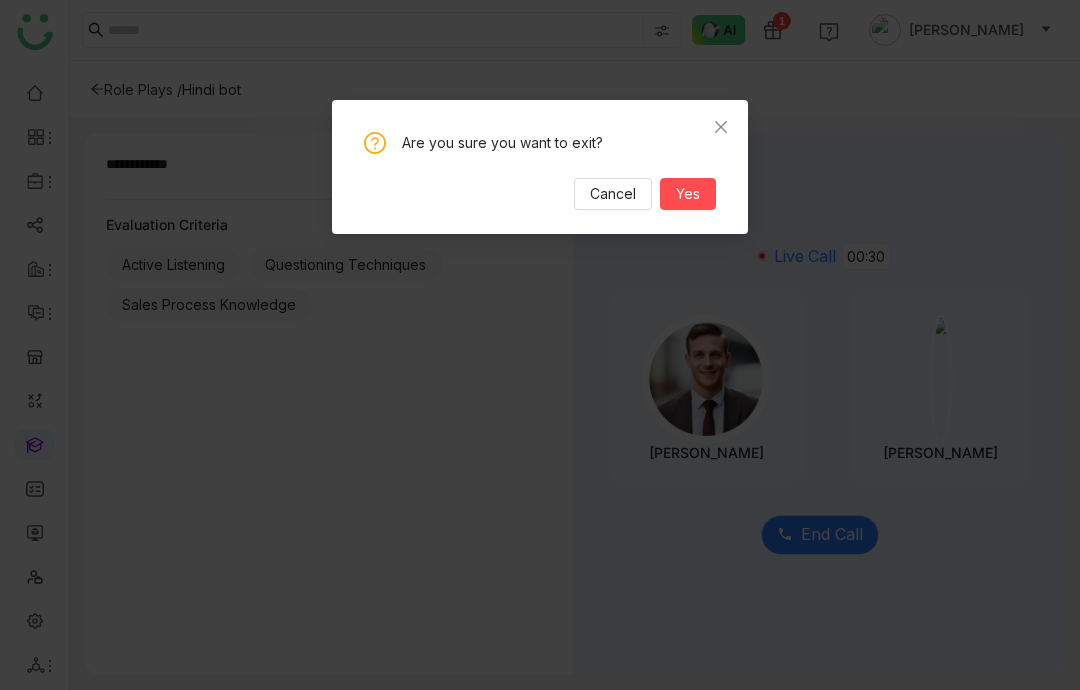 click on "Yes" at bounding box center (688, 194) 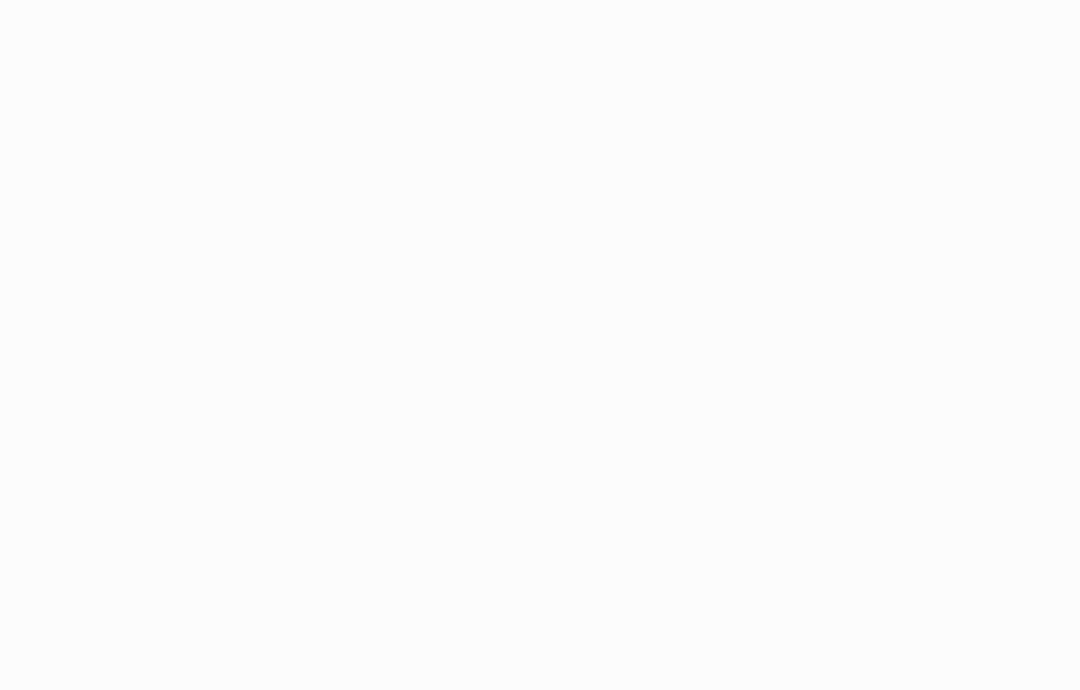 scroll, scrollTop: 0, scrollLeft: 0, axis: both 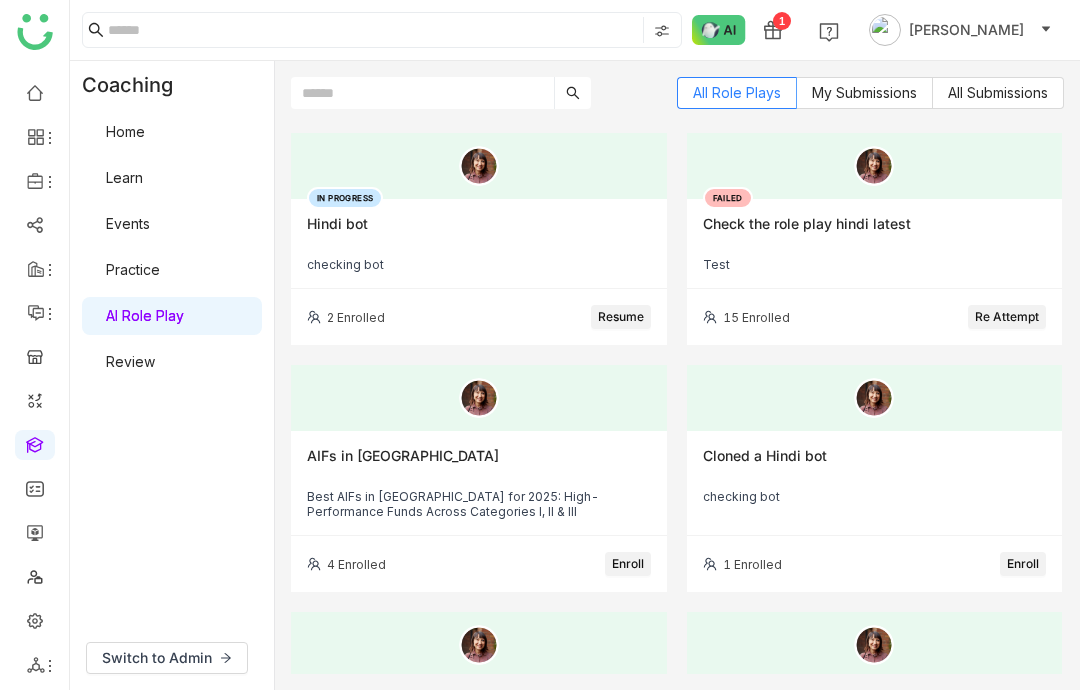 click on "AI Role Play" at bounding box center [145, 315] 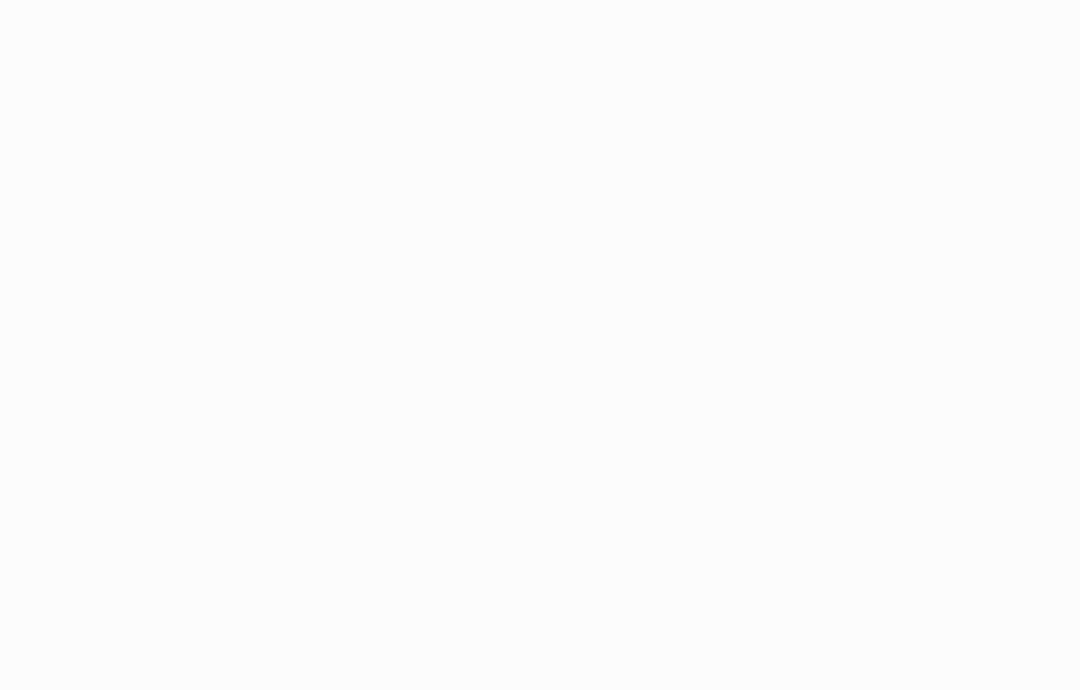 scroll, scrollTop: 0, scrollLeft: 0, axis: both 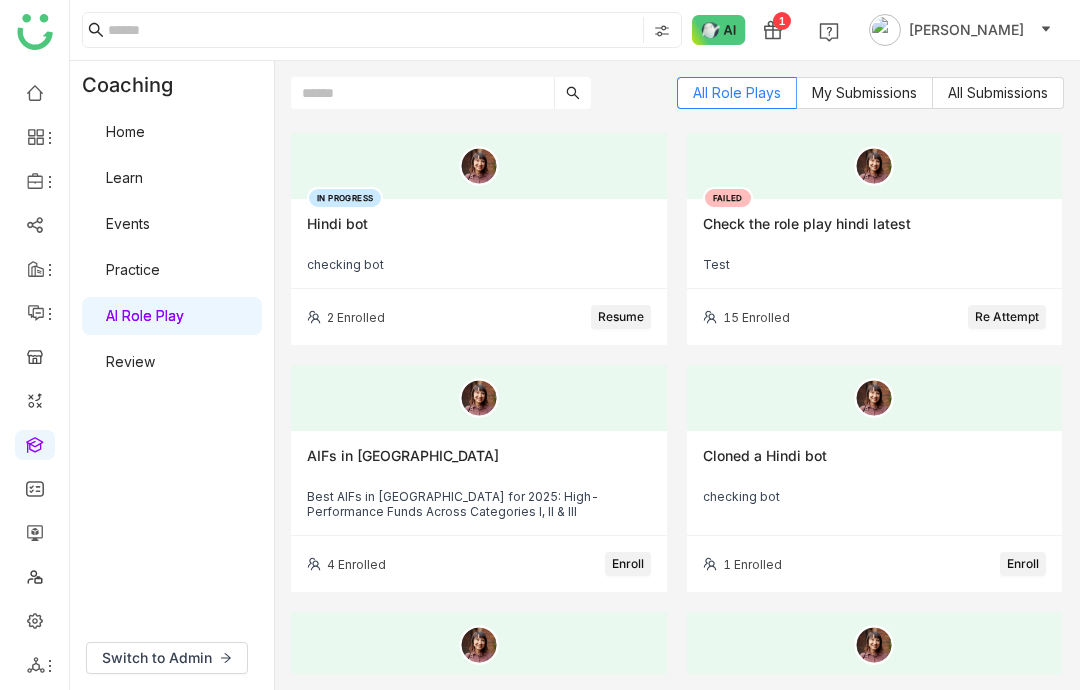 click 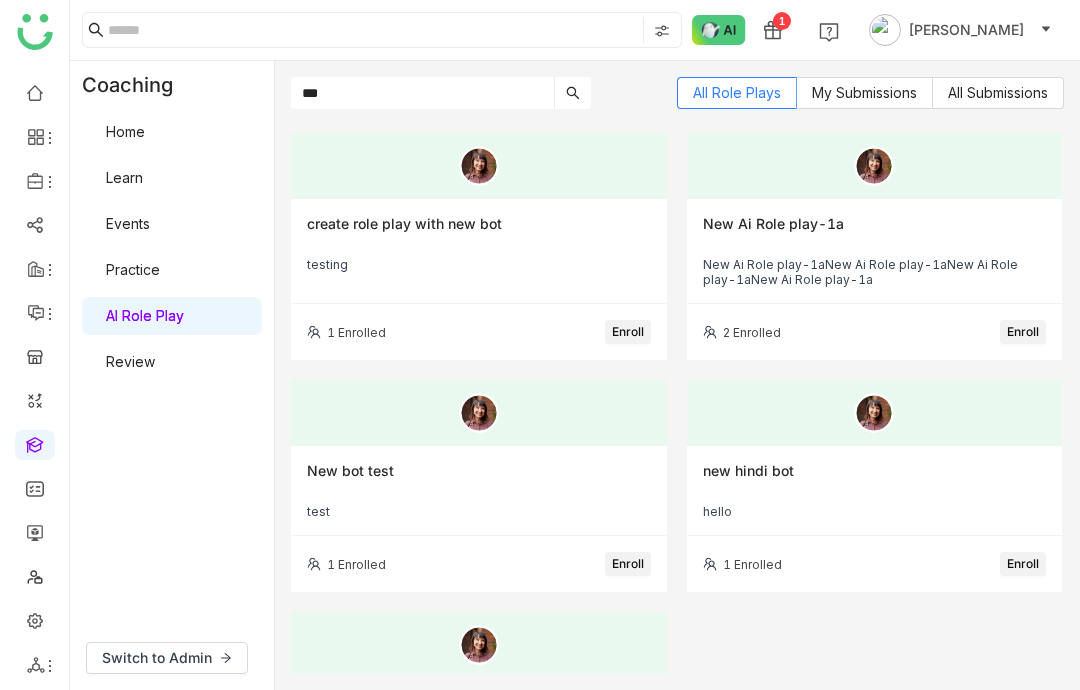 scroll, scrollTop: 0, scrollLeft: 0, axis: both 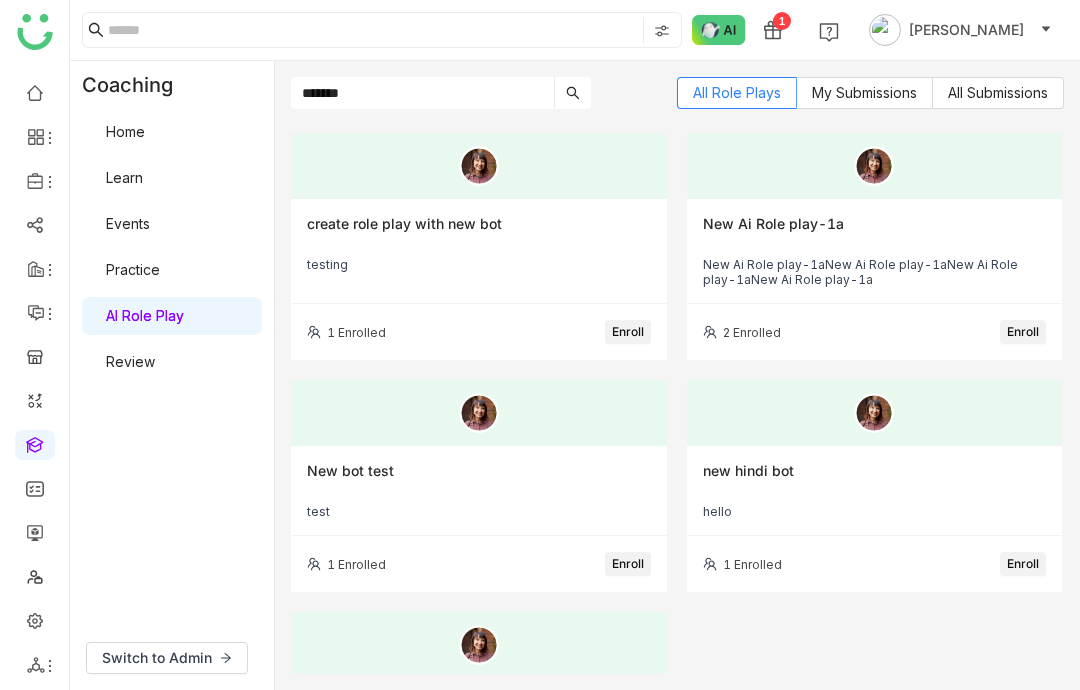 type on "********" 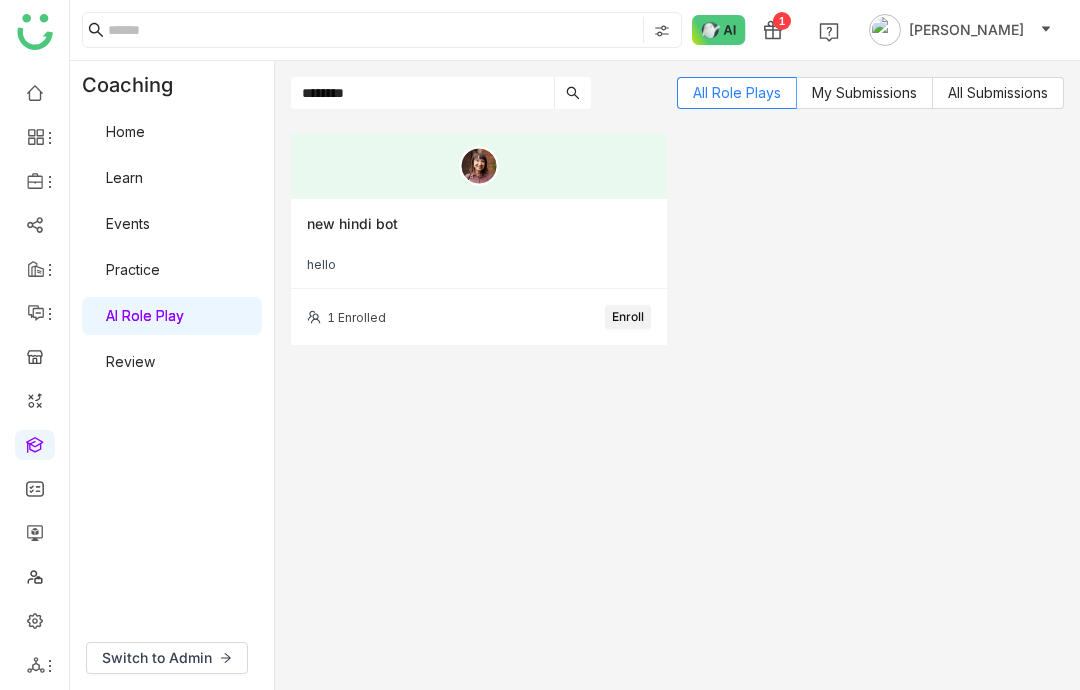 click 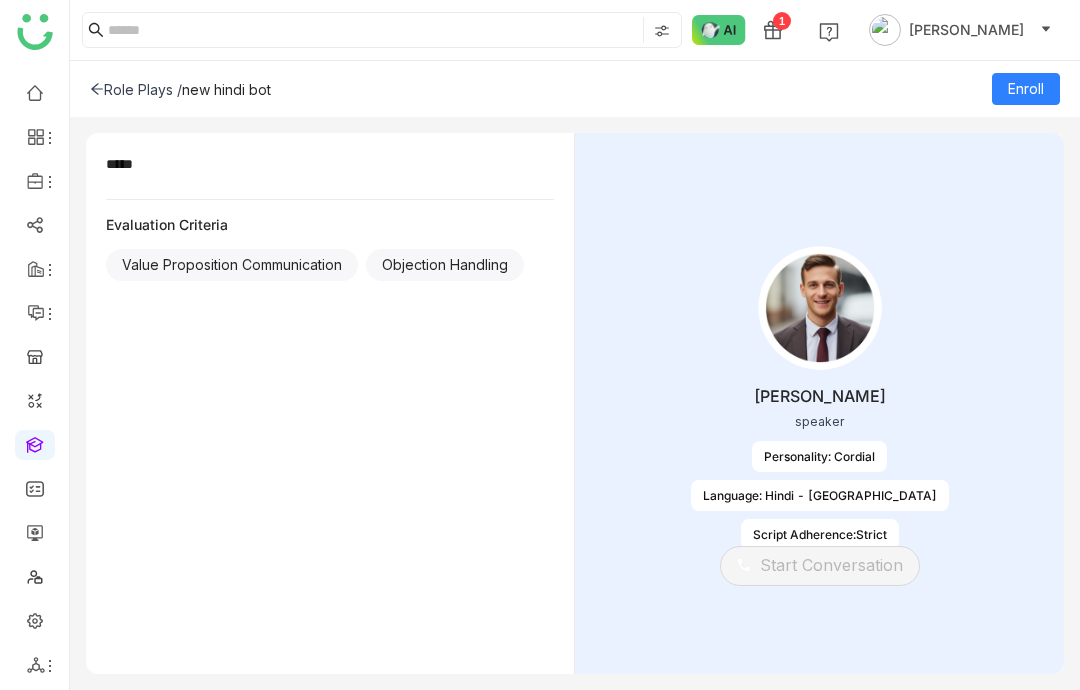 click on "Enroll" 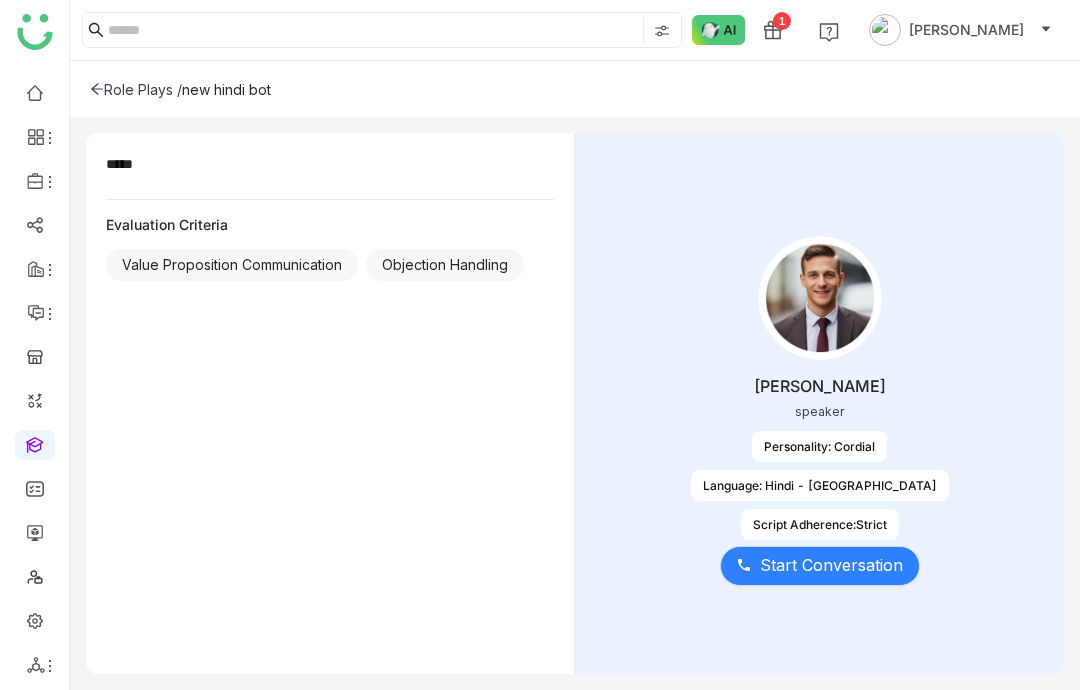 click on "Start Conversation" 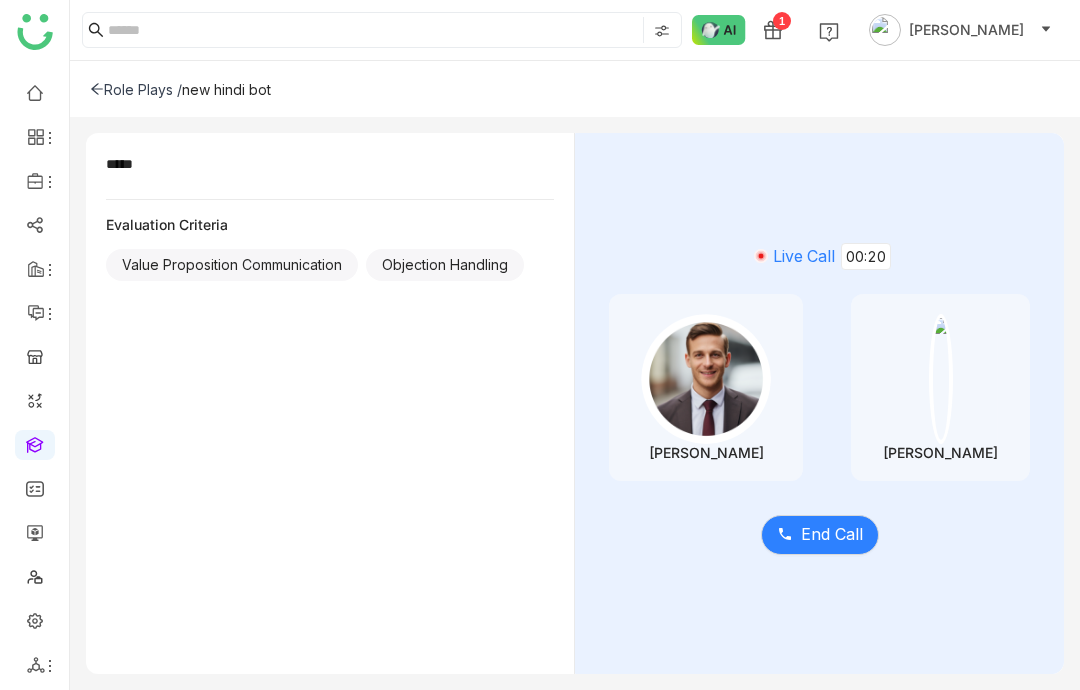 click on "End Call" 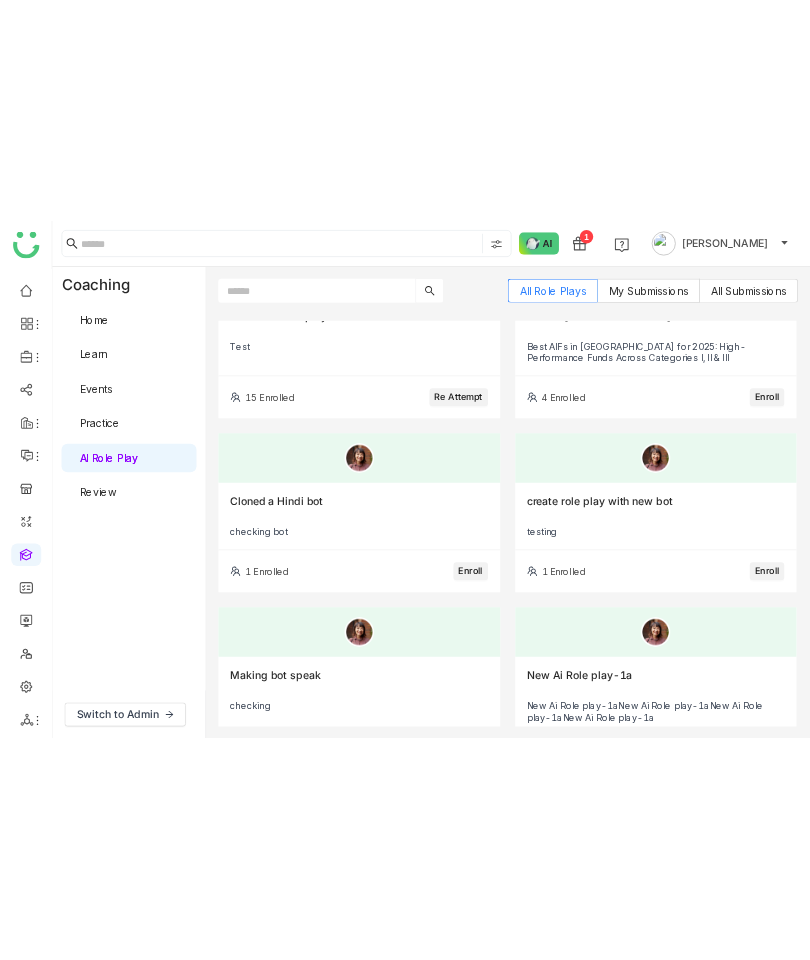 scroll, scrollTop: 332, scrollLeft: 0, axis: vertical 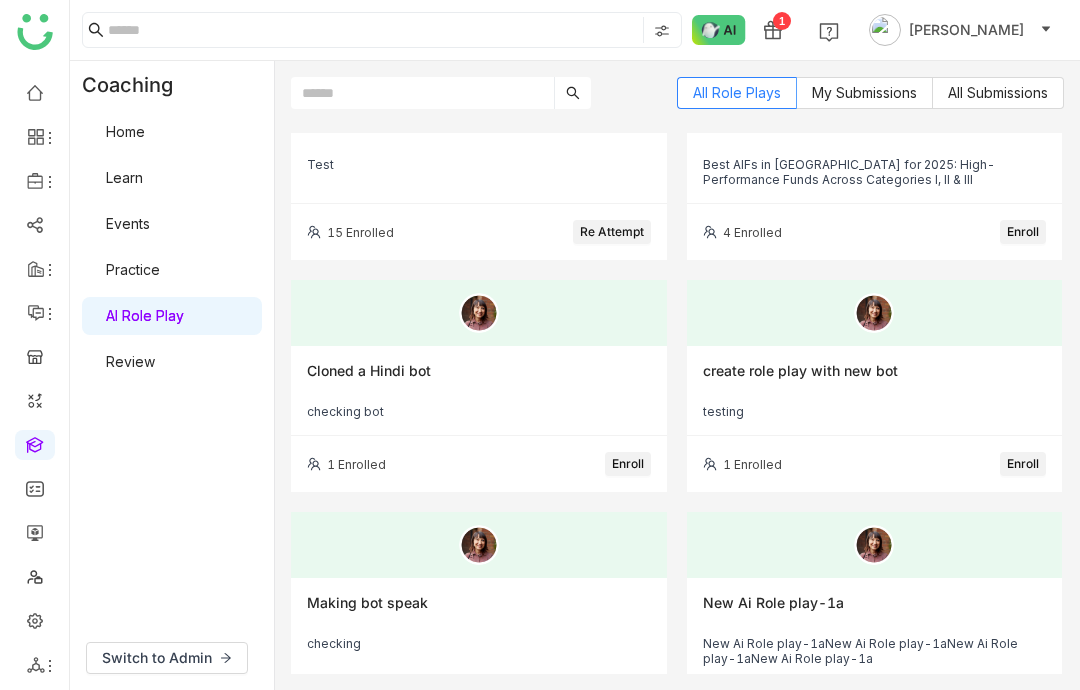 click on "Enroll" 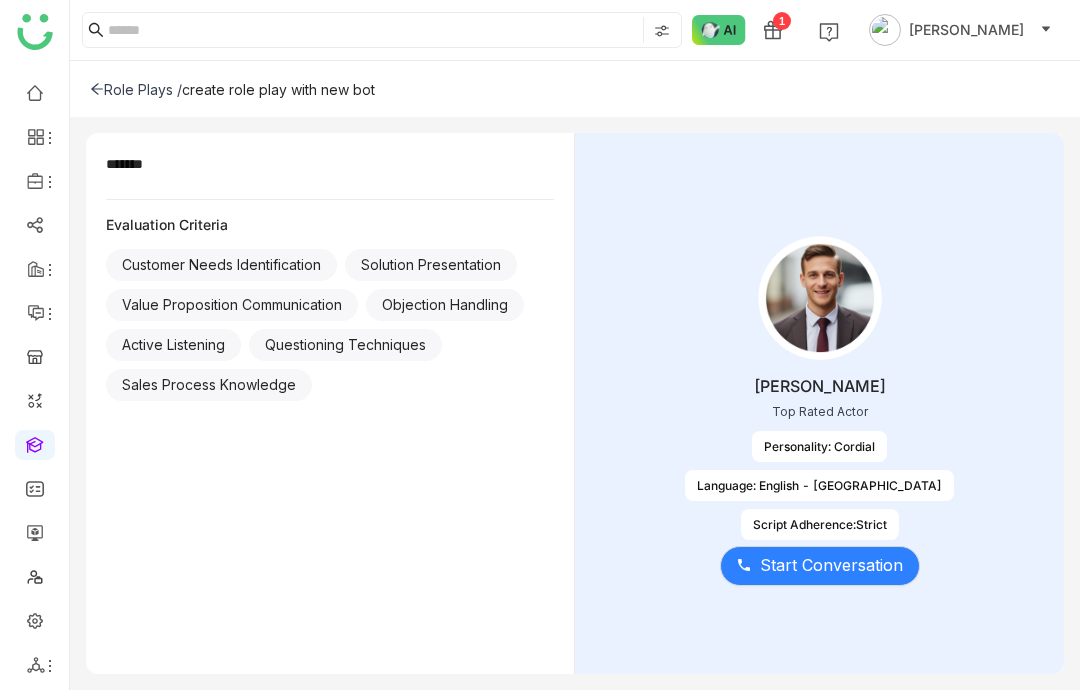 click on "Start Conversation" 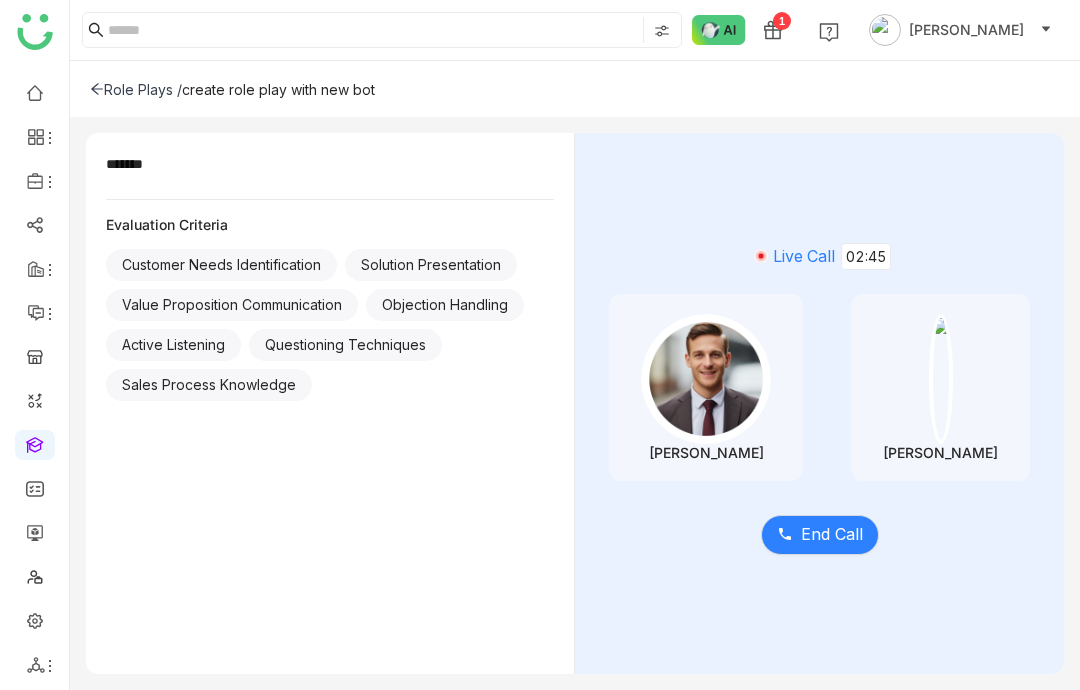 click on "End Call" 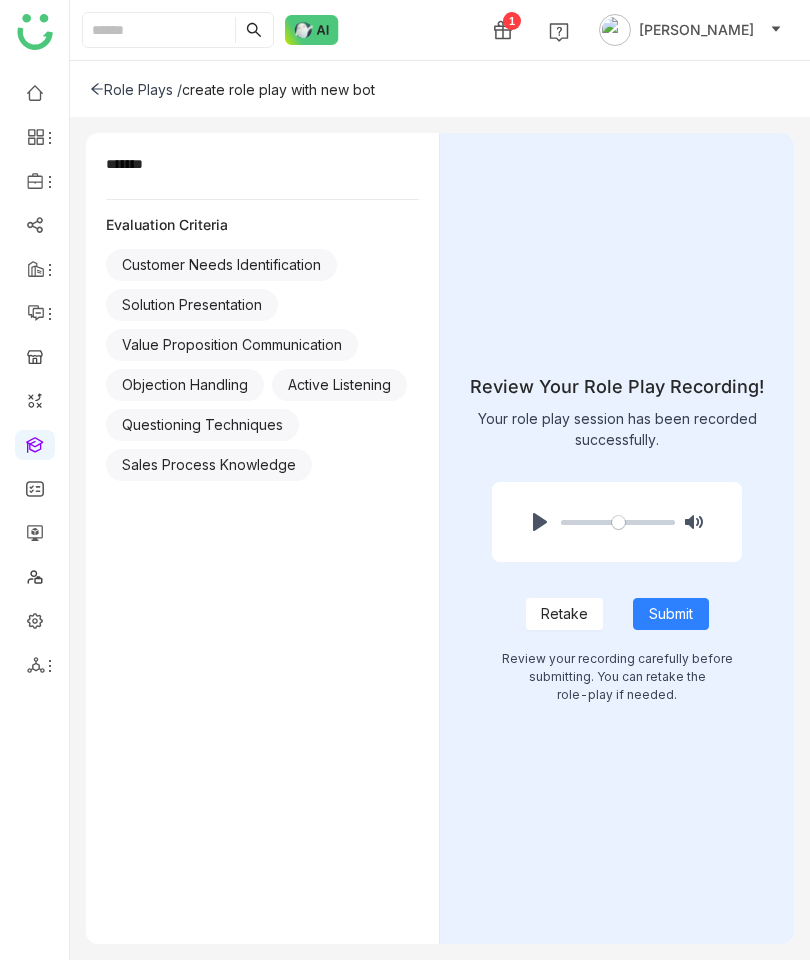 click on "Retake" 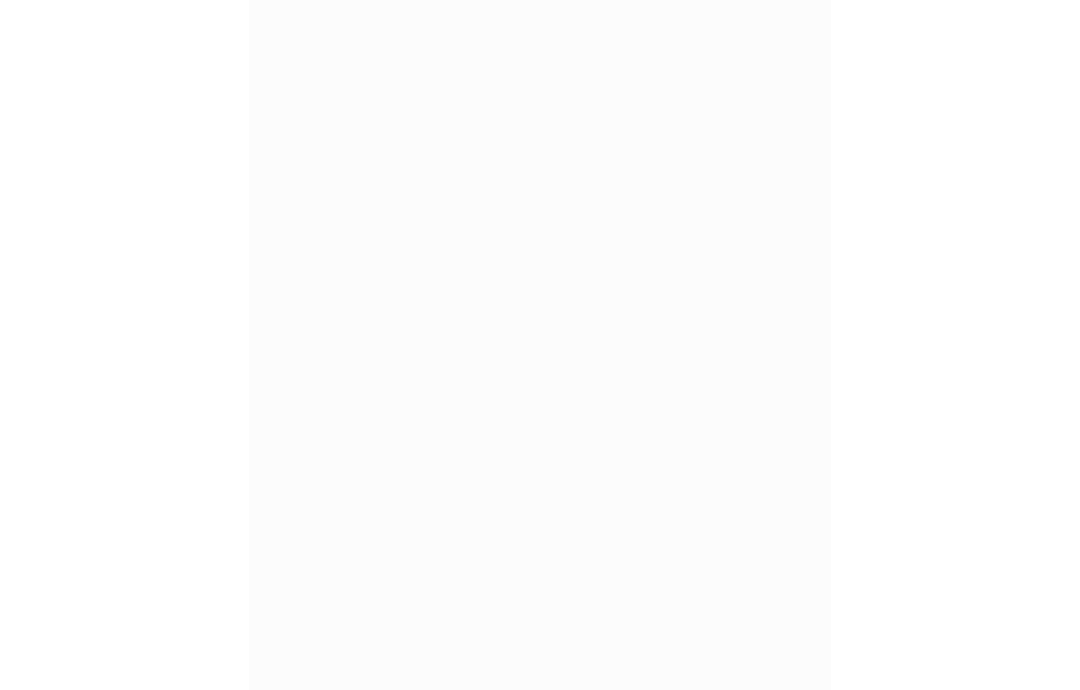 scroll, scrollTop: 0, scrollLeft: 0, axis: both 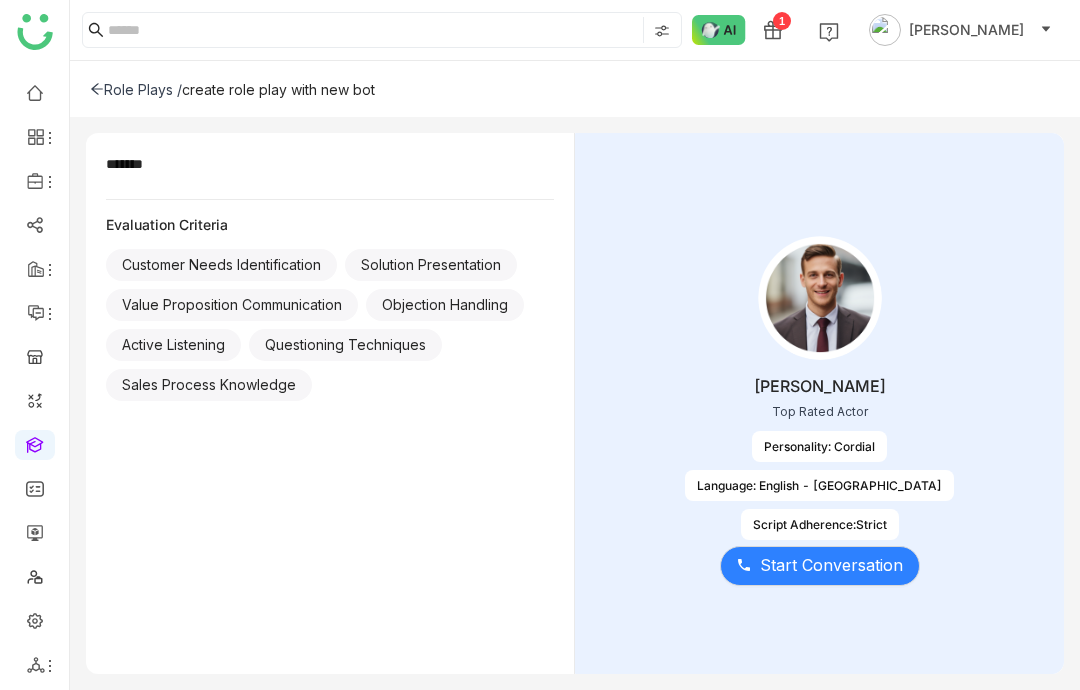 click on "Start Conversation" 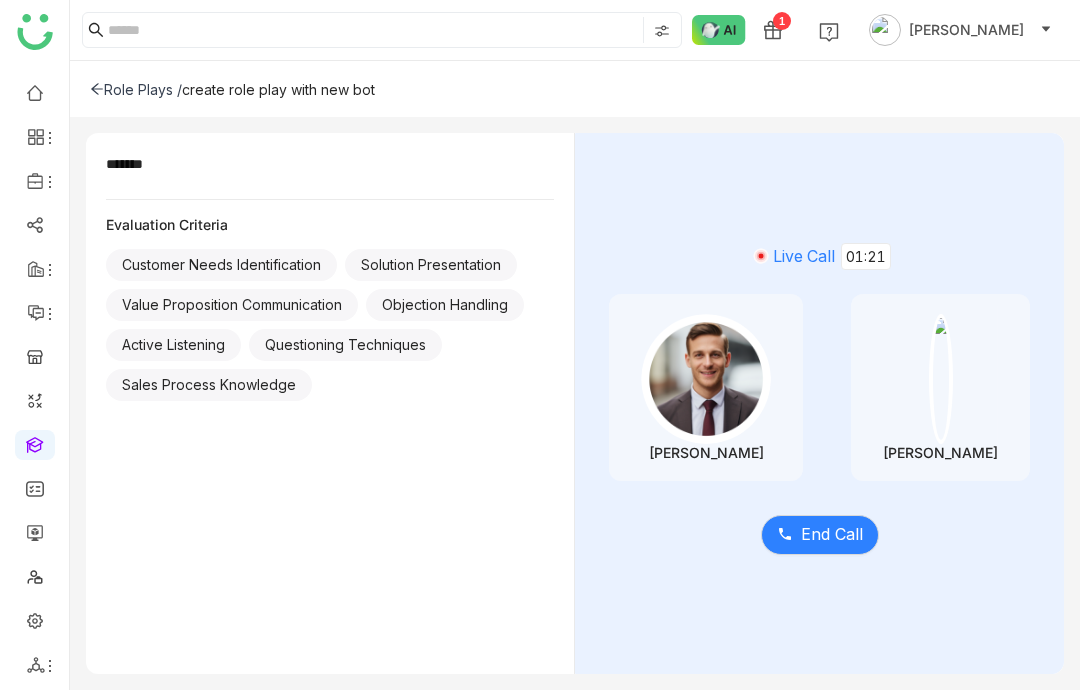 click on "End Call" 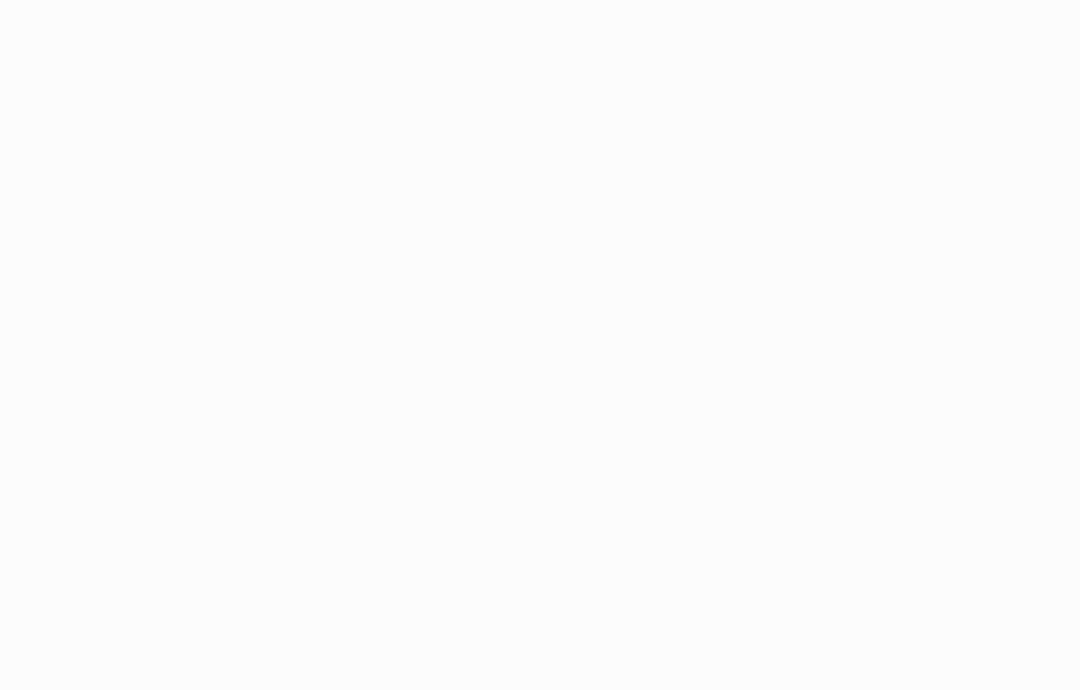scroll, scrollTop: 0, scrollLeft: 0, axis: both 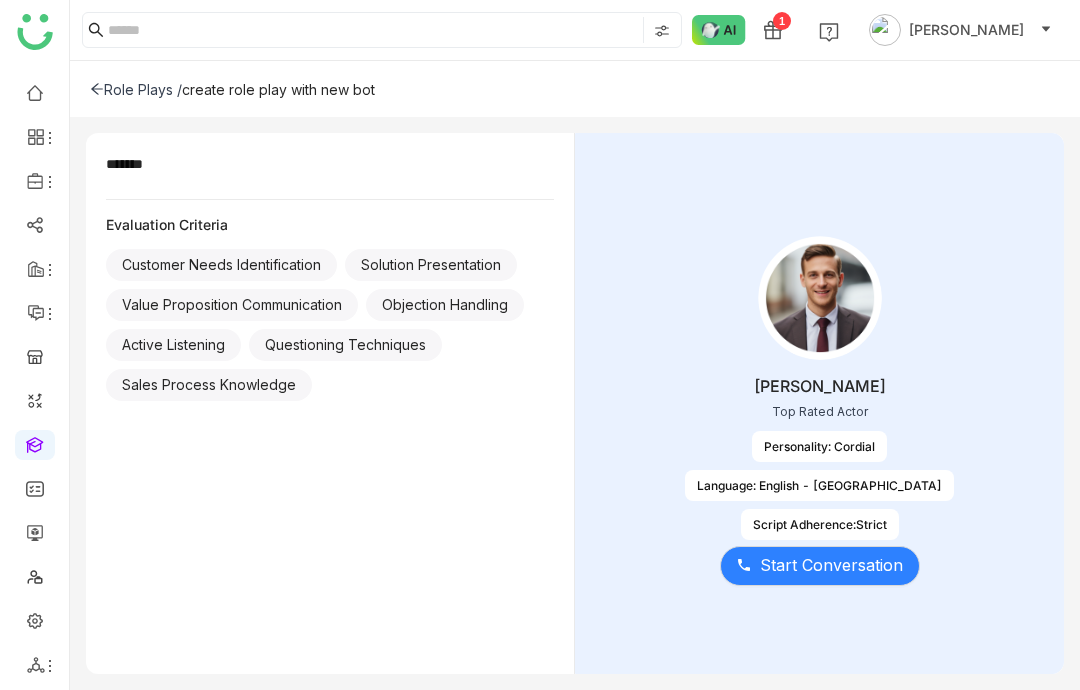 click on "Start Conversation" 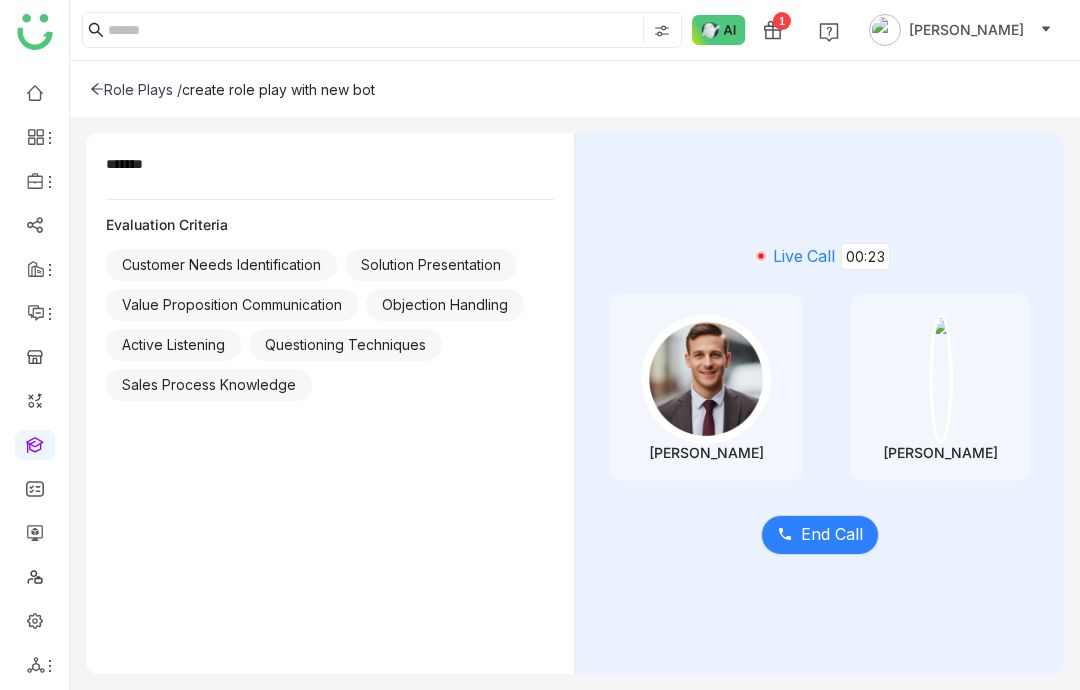 click on "End Call" 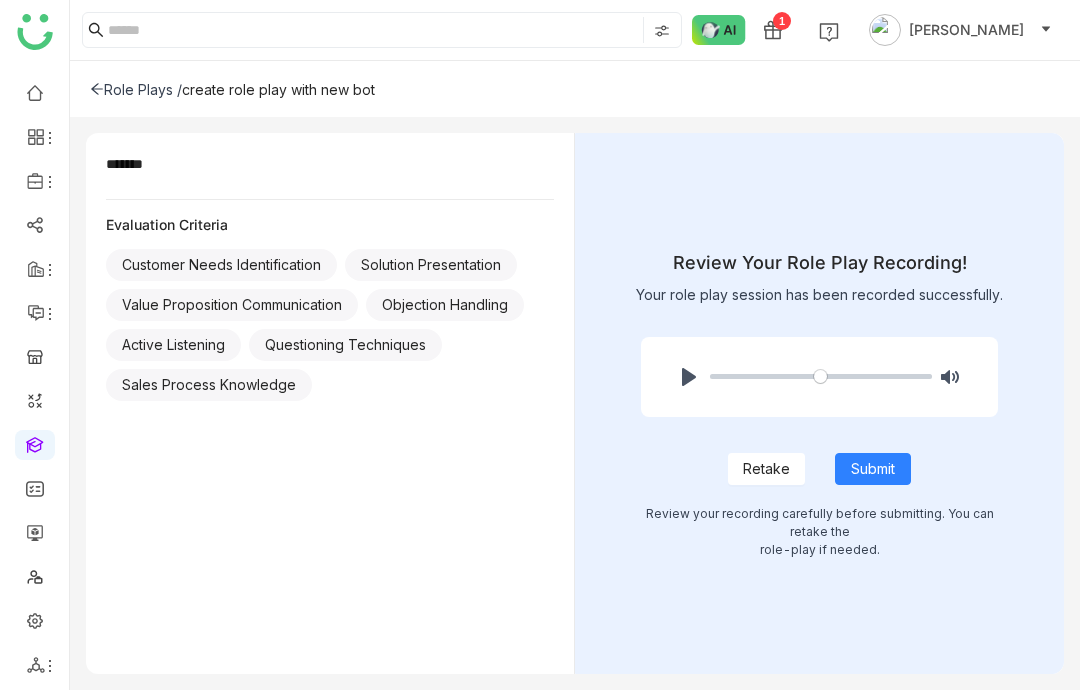 scroll, scrollTop: 36, scrollLeft: 0, axis: vertical 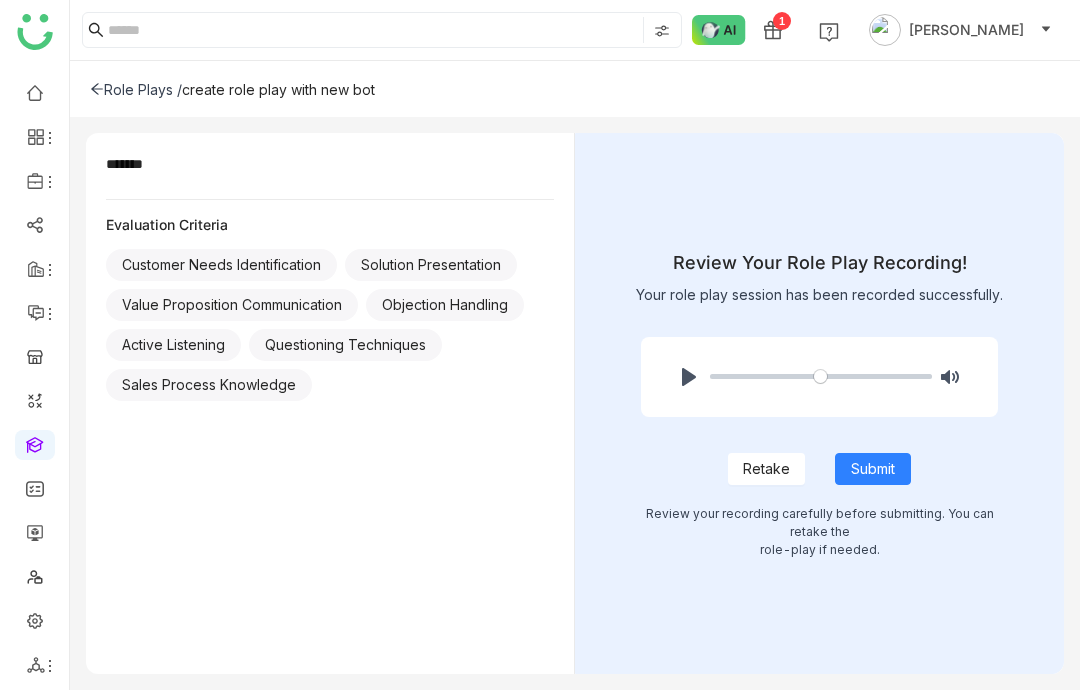 click on "Retake" 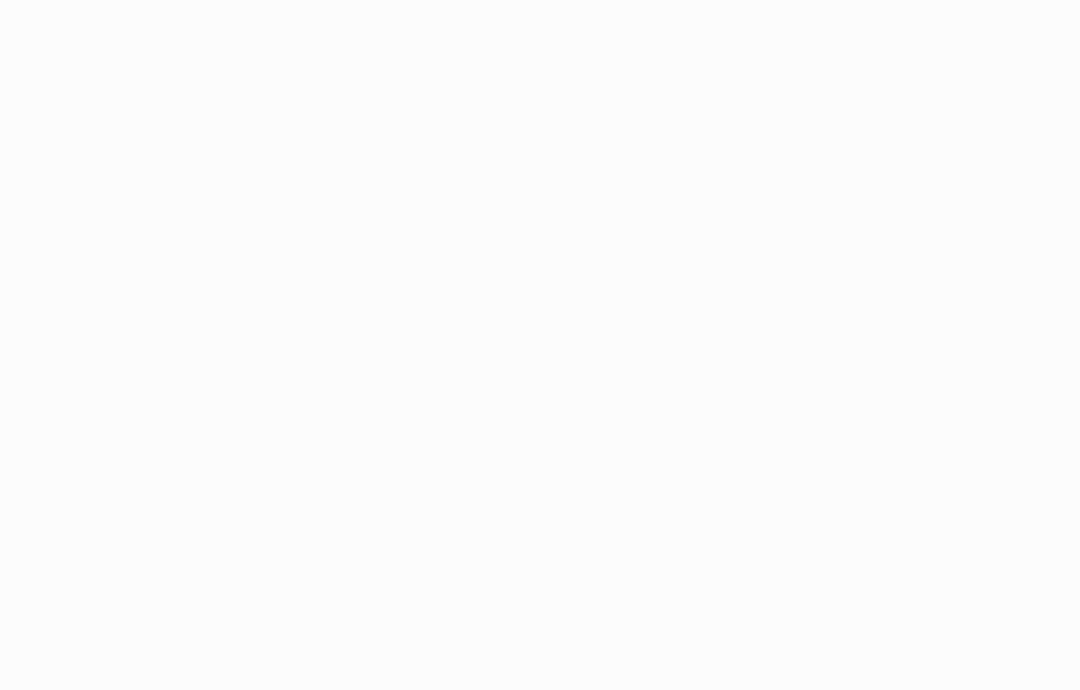 scroll, scrollTop: 0, scrollLeft: 0, axis: both 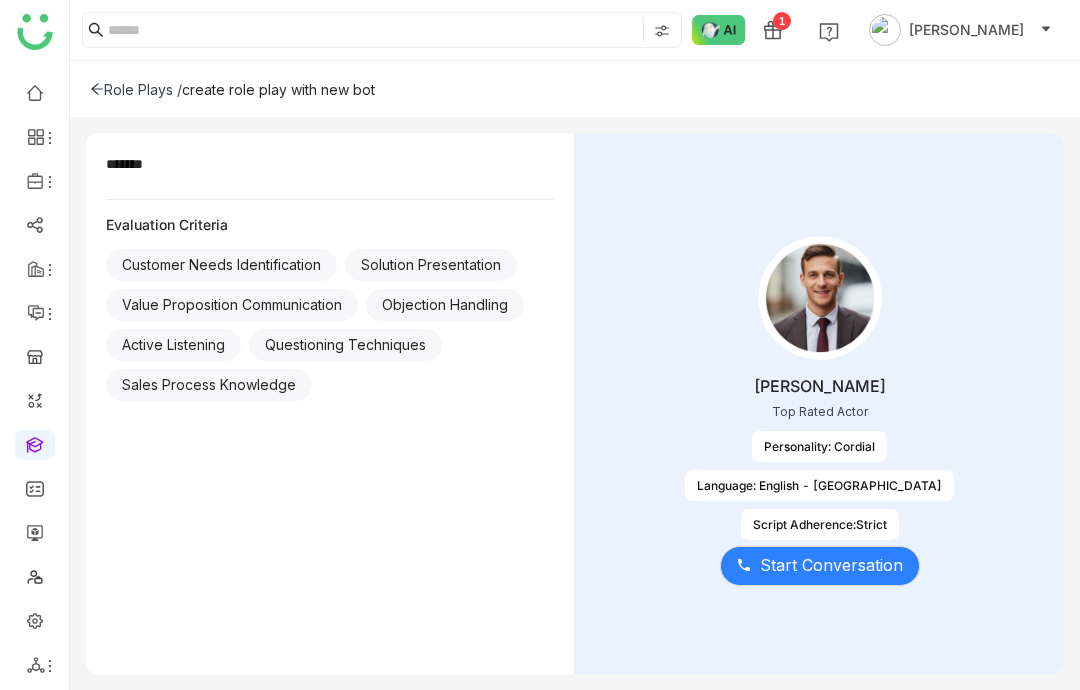 click on "Start Conversation" 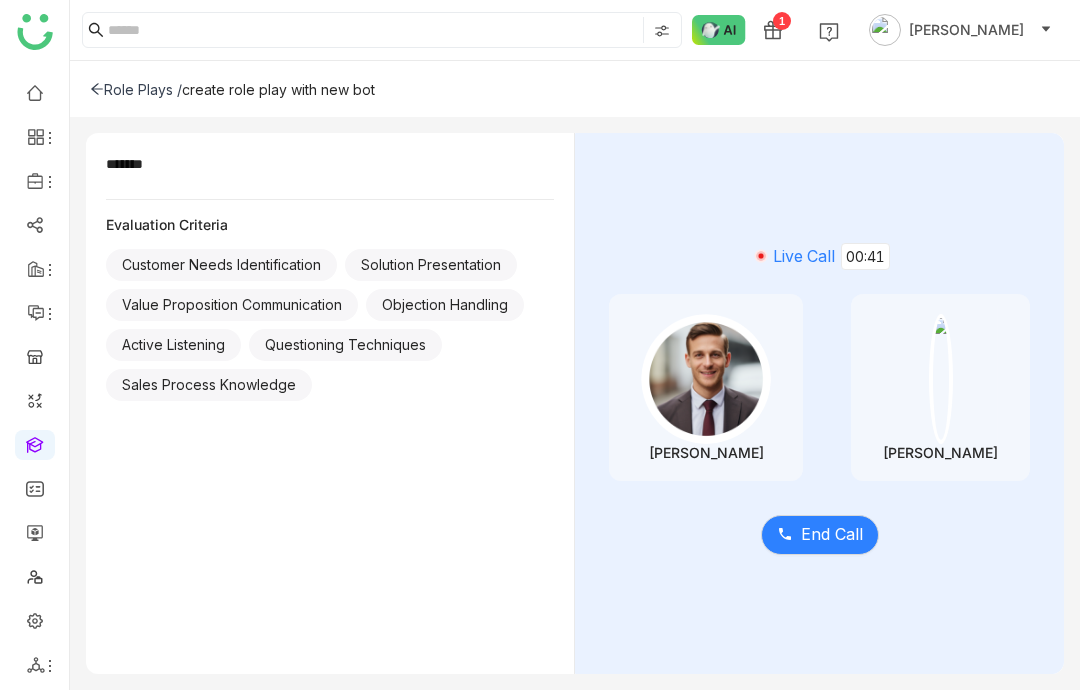 click on "End Call" 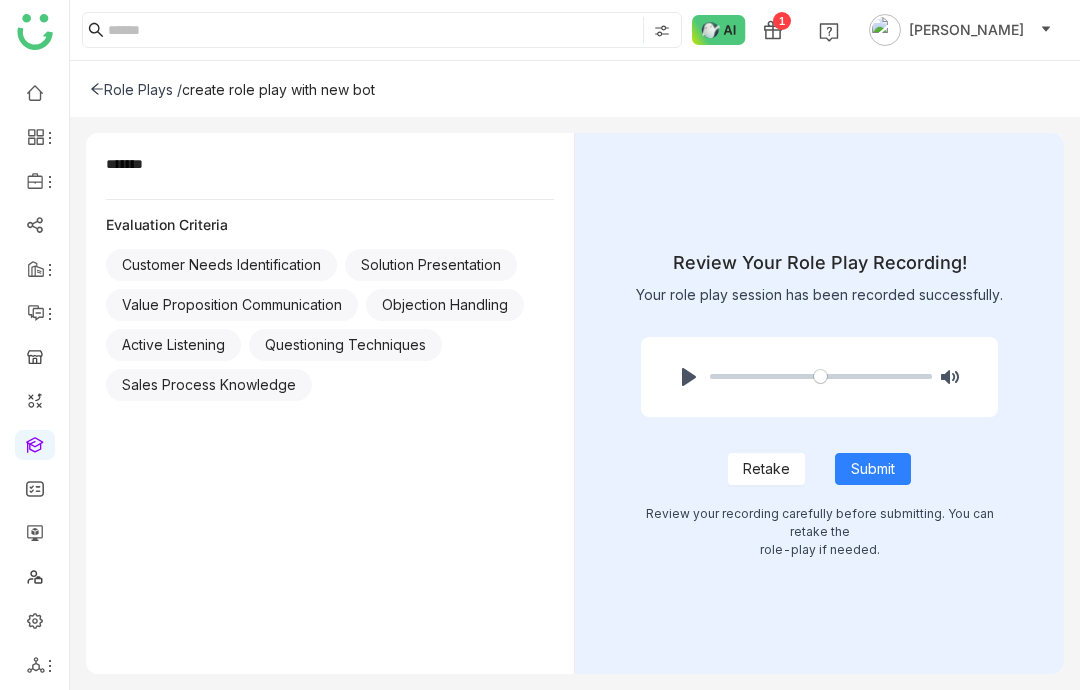 click on "Retake" 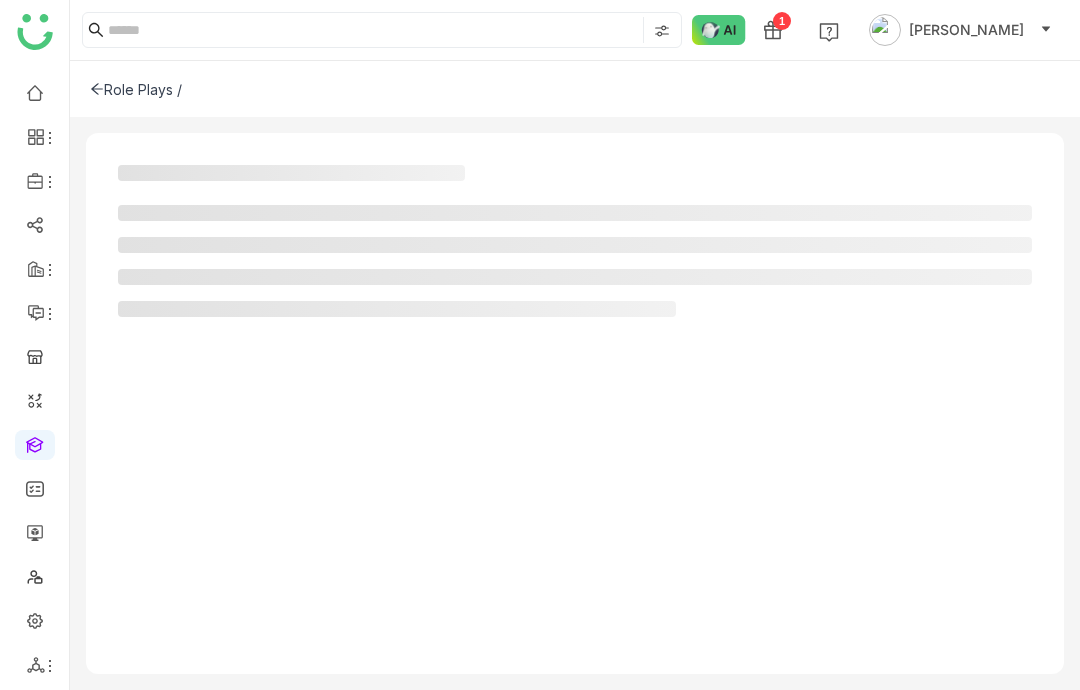 scroll, scrollTop: 0, scrollLeft: 0, axis: both 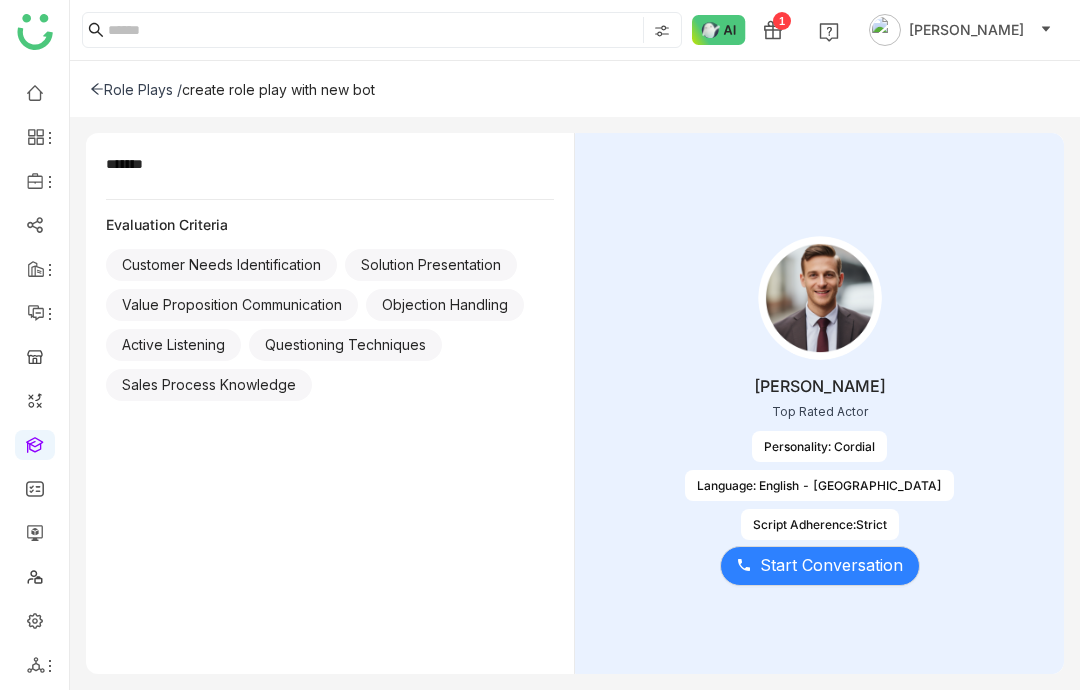 click on "Start Conversation" 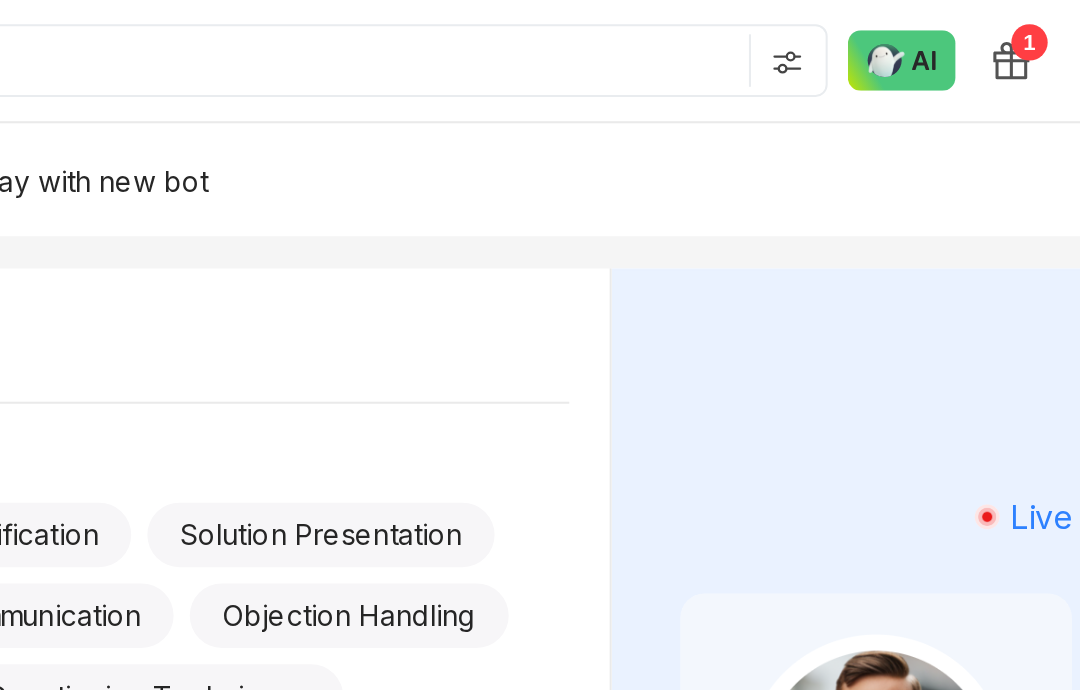 scroll, scrollTop: 80, scrollLeft: 0, axis: vertical 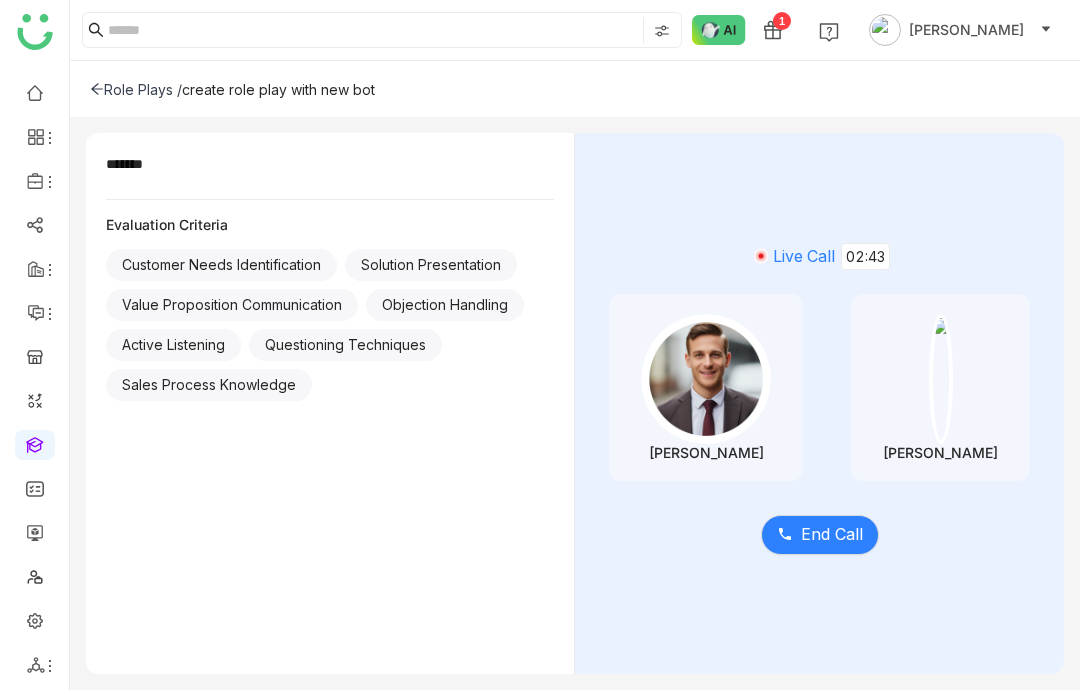 click on "End Call" 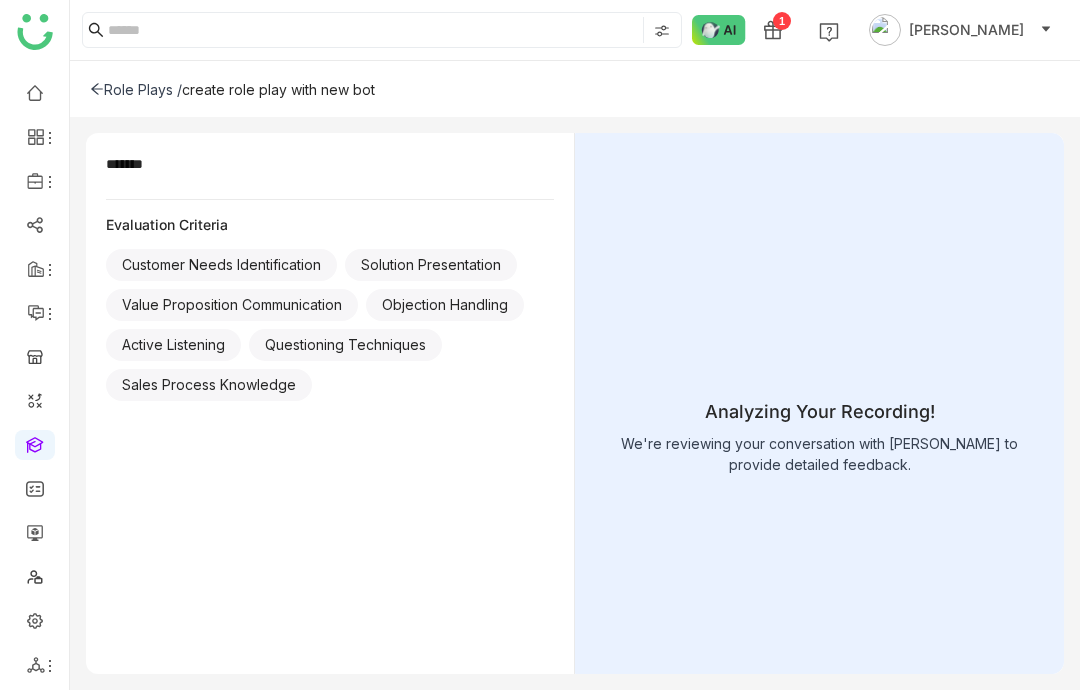scroll, scrollTop: 0, scrollLeft: 0, axis: both 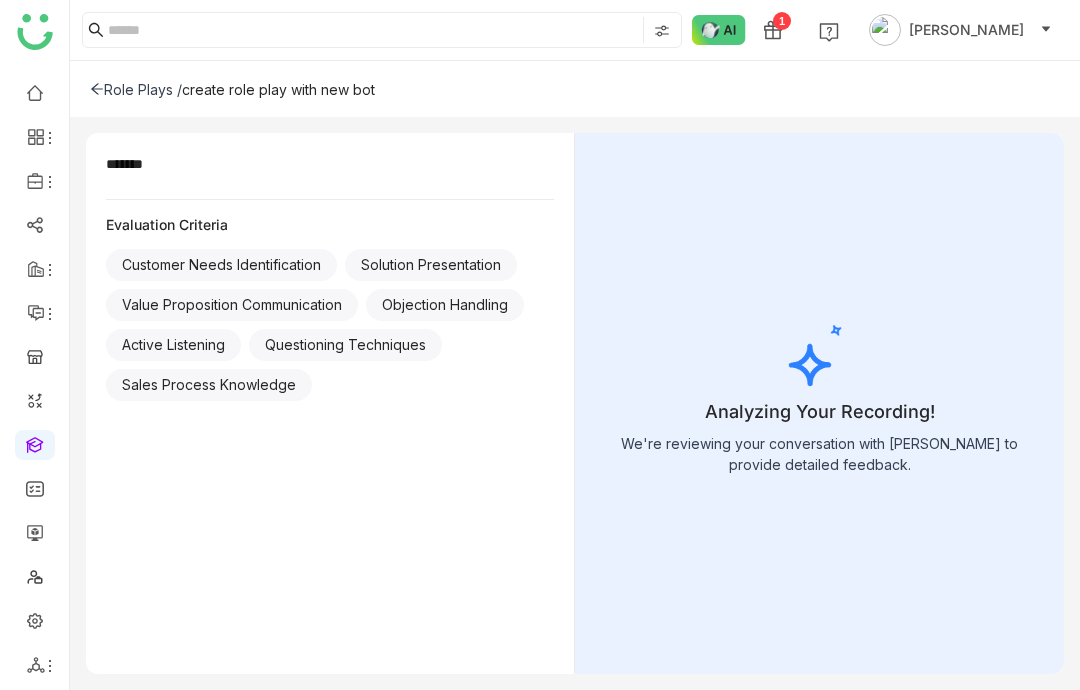 click 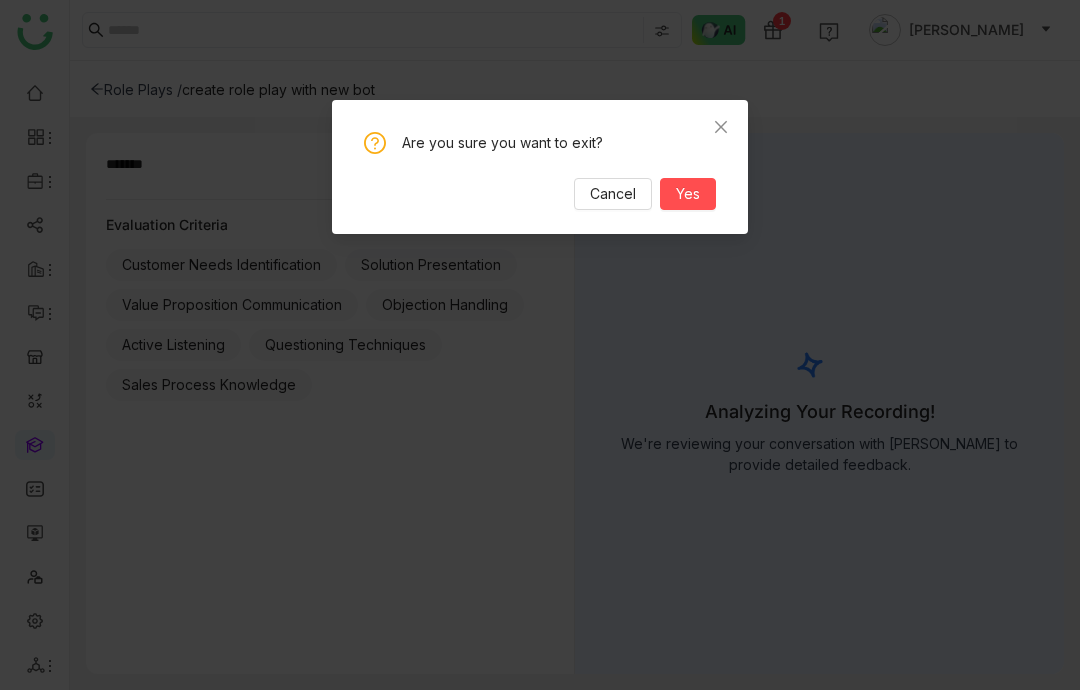 click on "Yes" at bounding box center (688, 194) 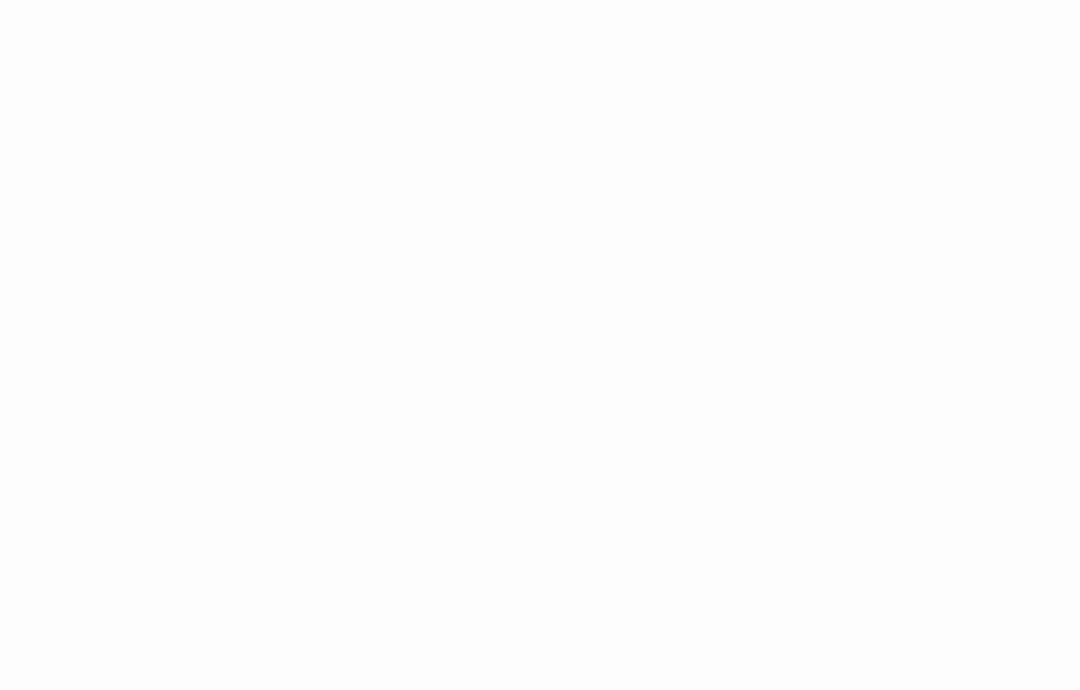 scroll, scrollTop: 0, scrollLeft: 0, axis: both 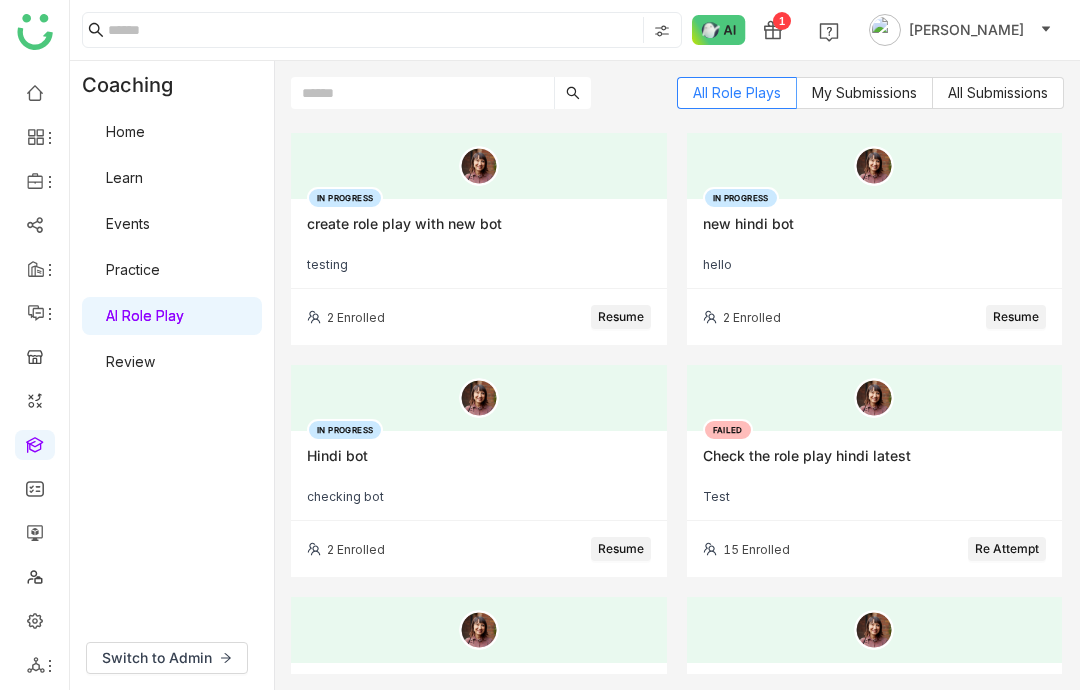 click on "create role play with new bot" 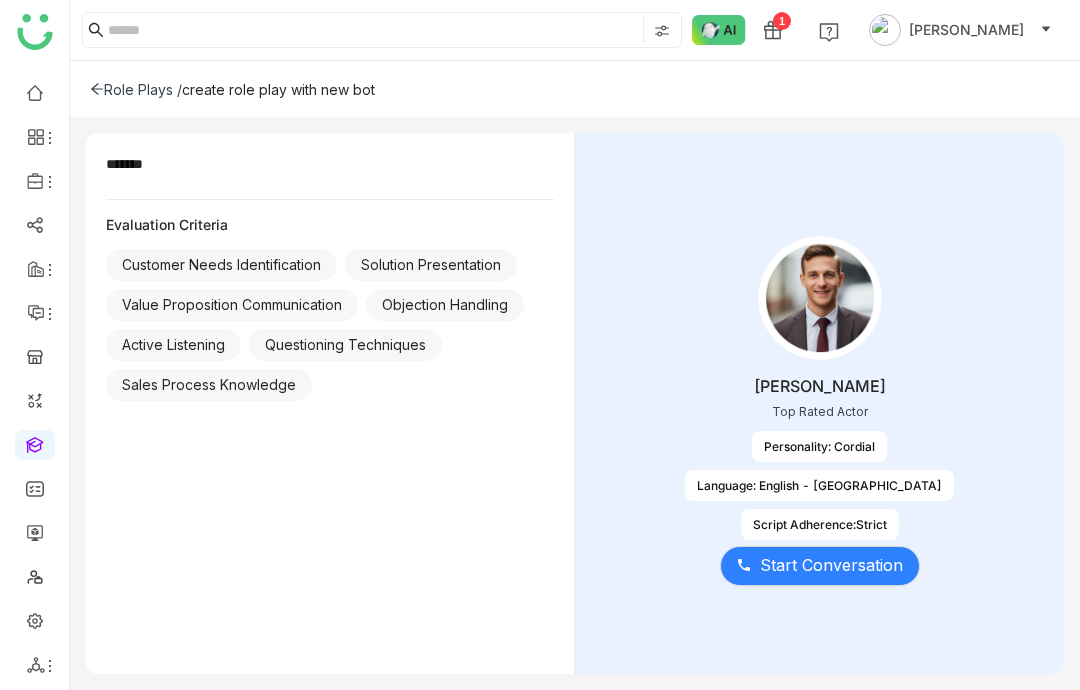 click on "Start Conversation" 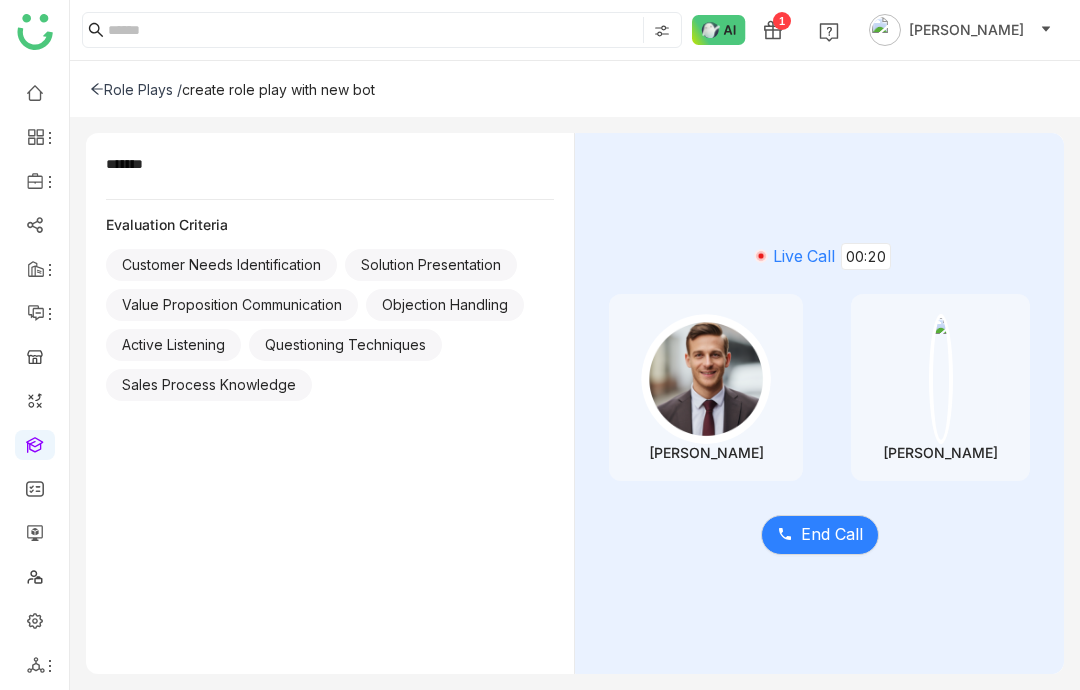 click on "End Call" 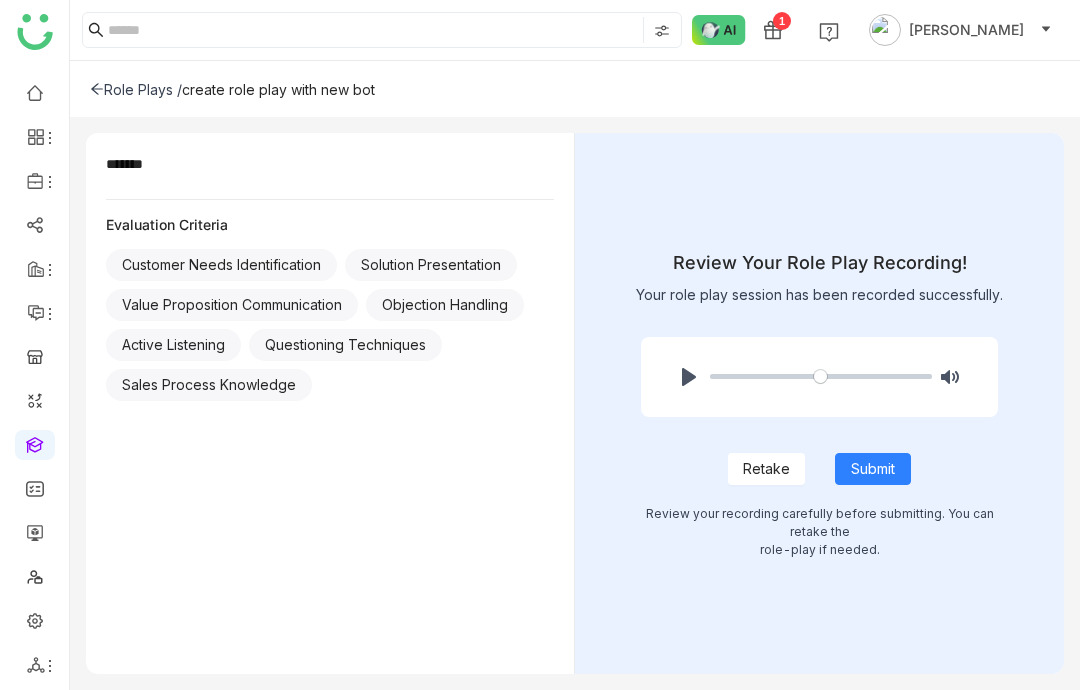 click on "1 Arif uddin" 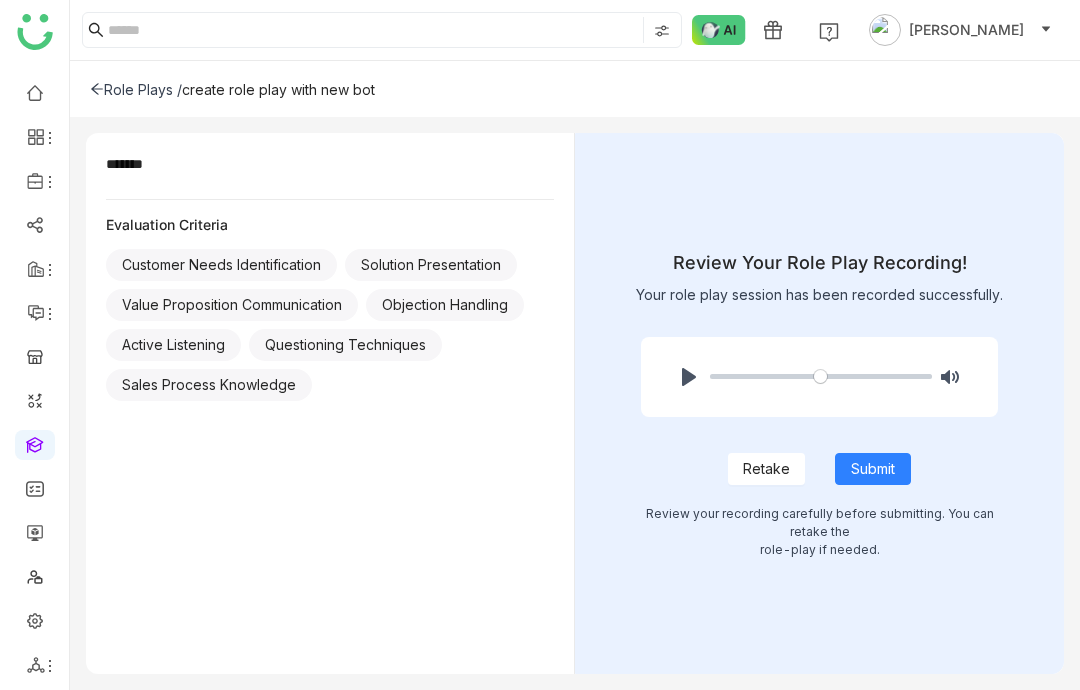 click 